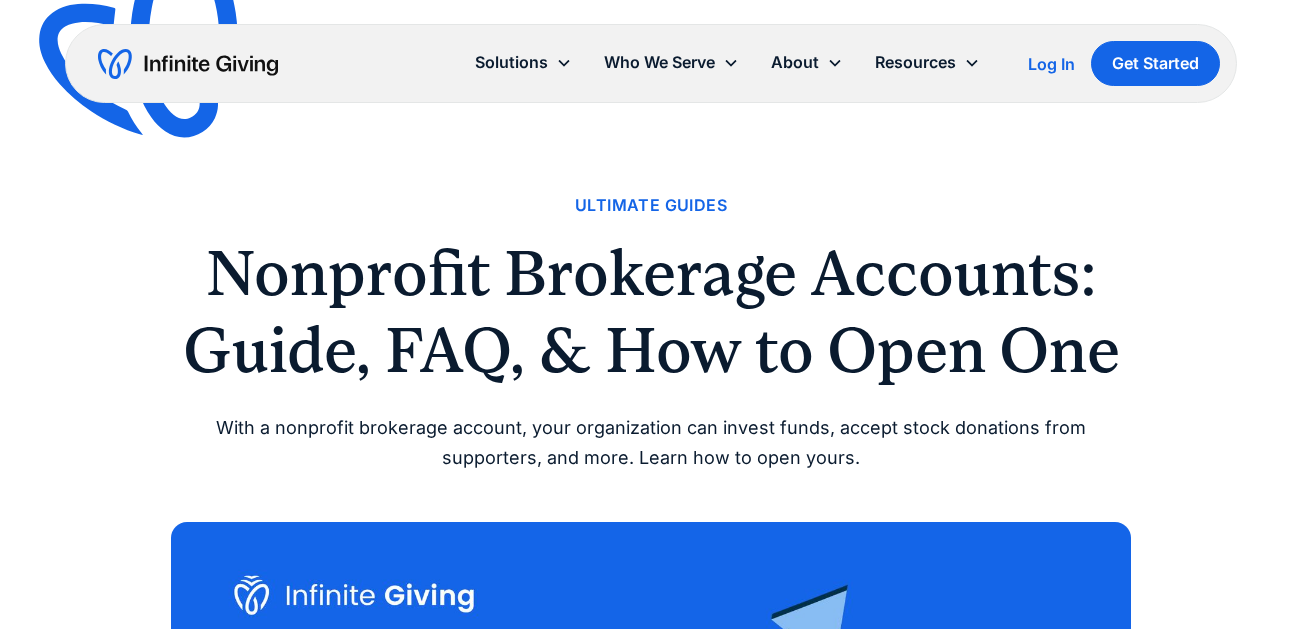 scroll, scrollTop: 0, scrollLeft: 0, axis: both 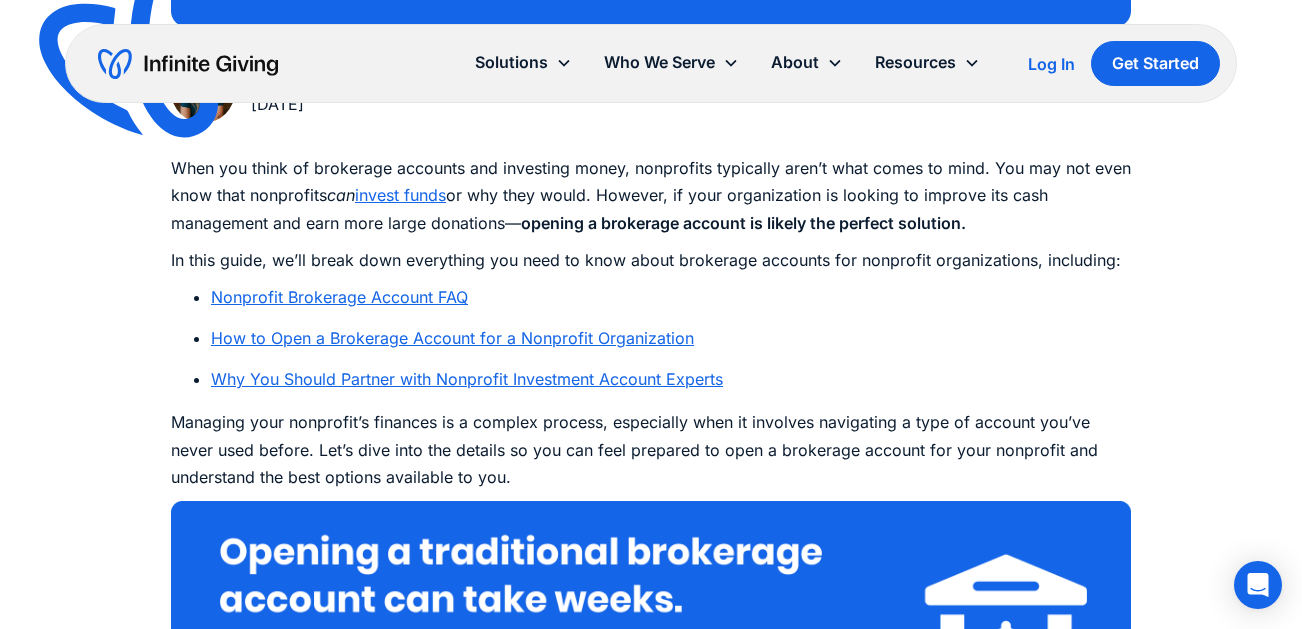 click on "Nonprofit Brokerage Account FAQ" at bounding box center (339, 297) 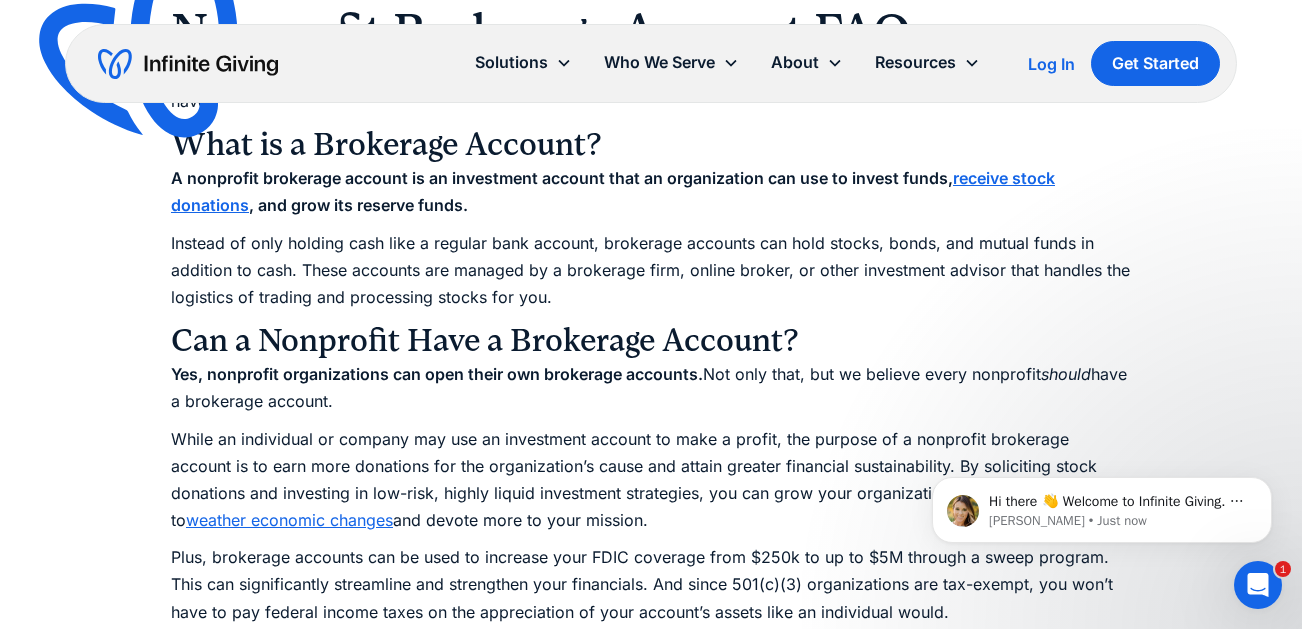 scroll, scrollTop: 0, scrollLeft: 0, axis: both 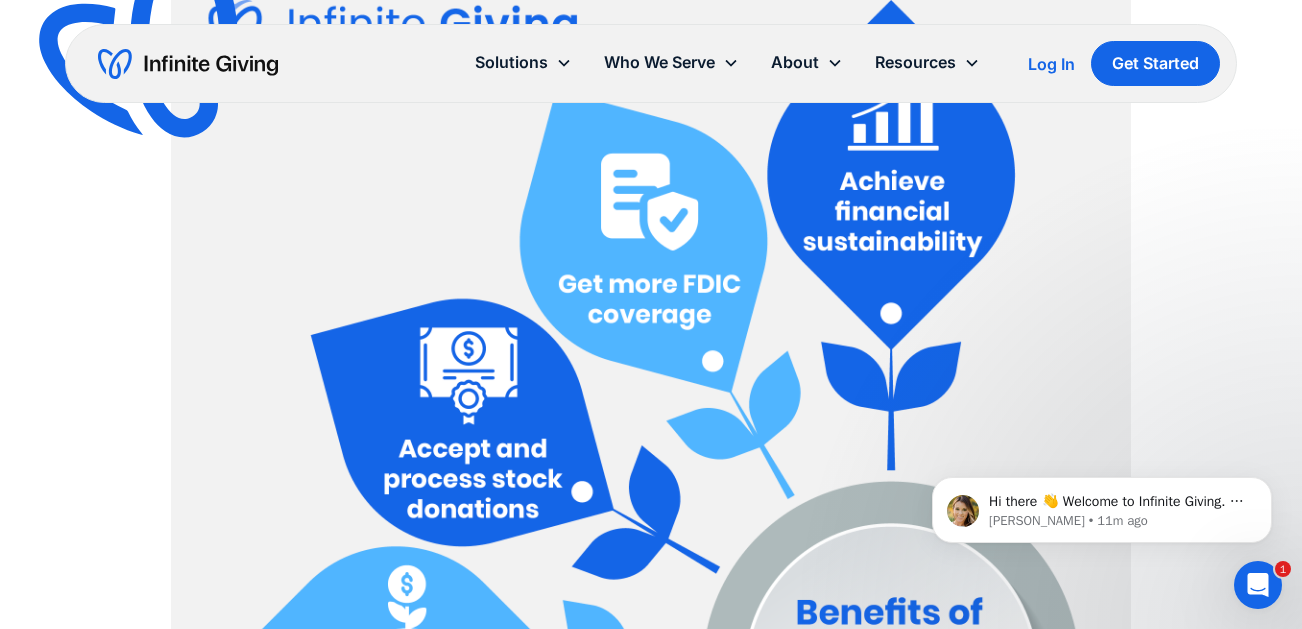 click 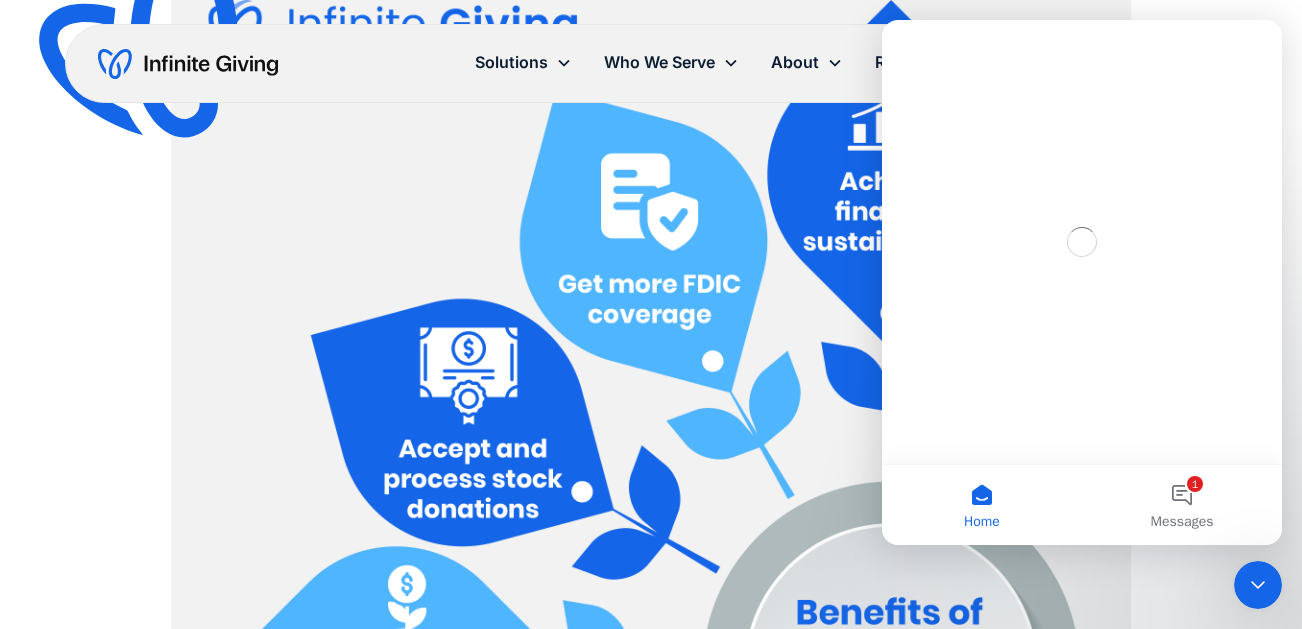 scroll, scrollTop: 0, scrollLeft: 0, axis: both 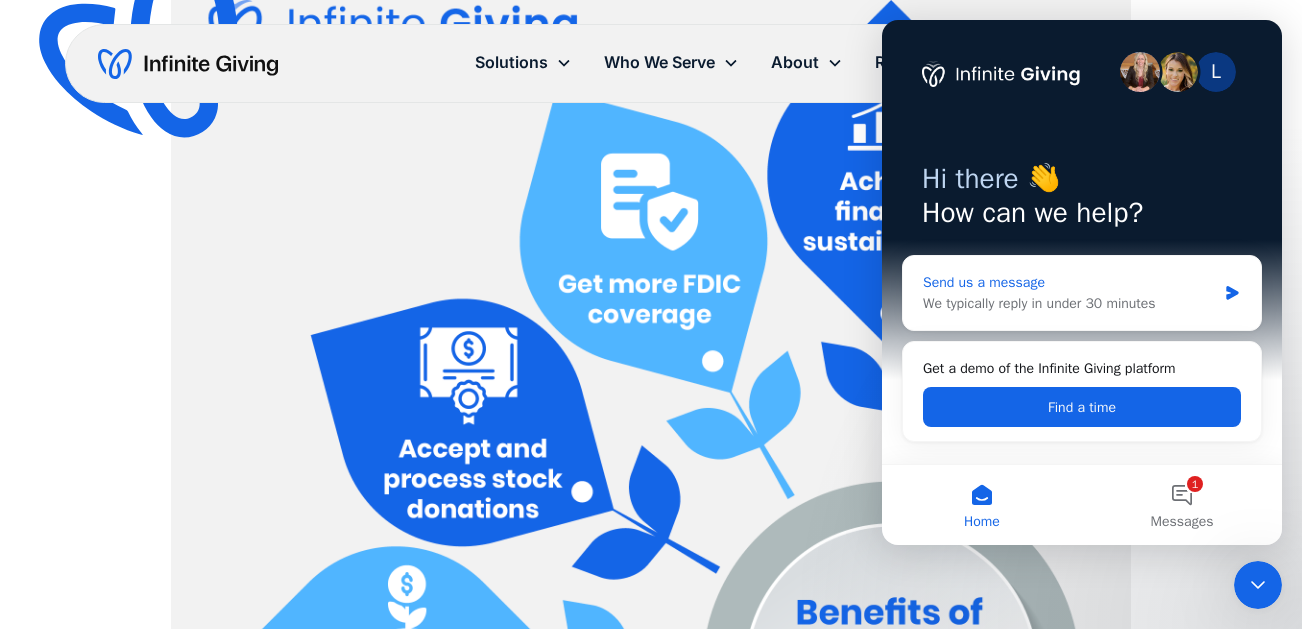 click on "Send us a message" at bounding box center [1069, 282] 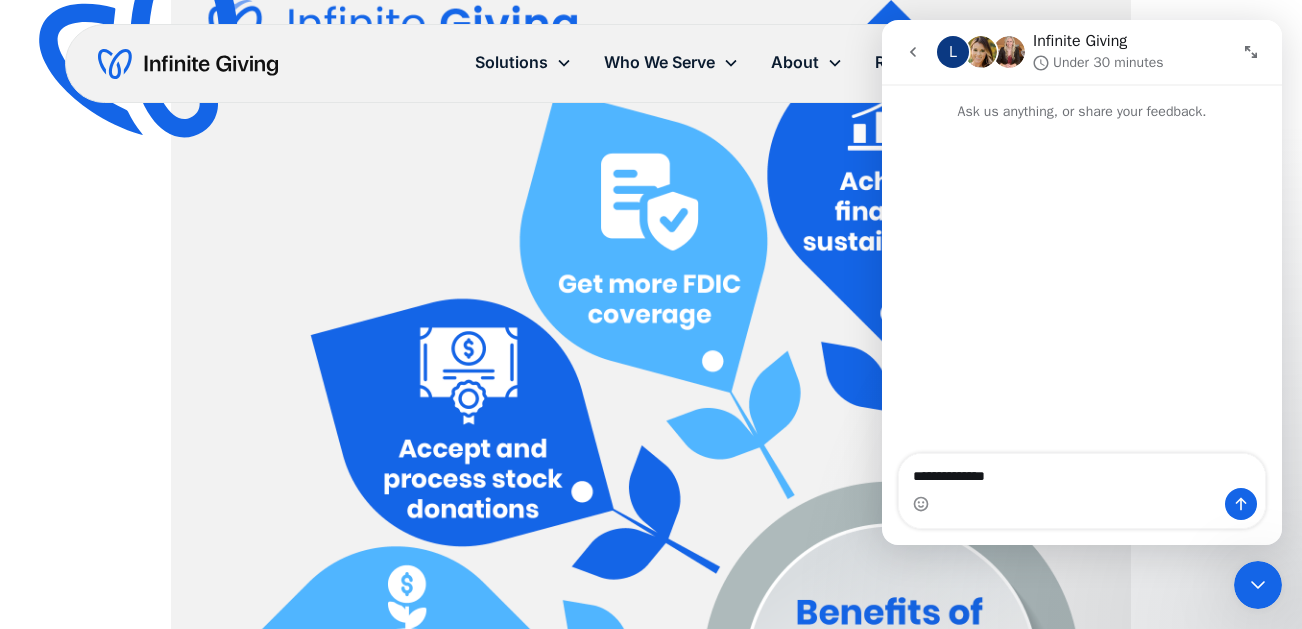 type on "**********" 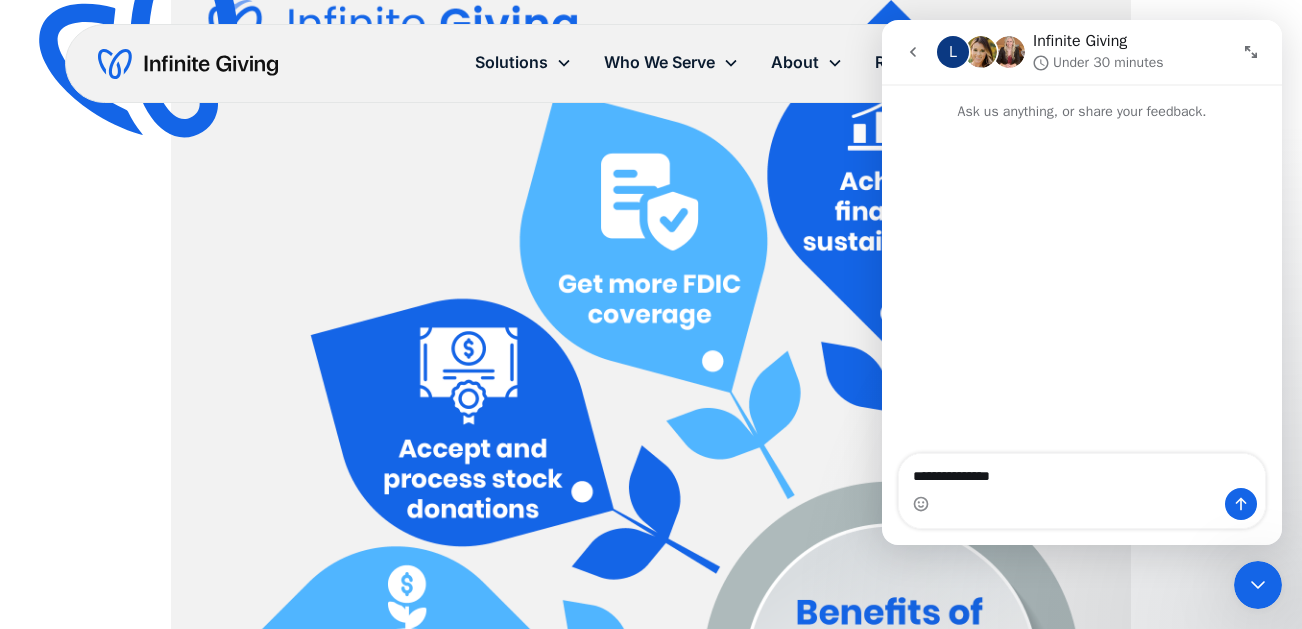 type 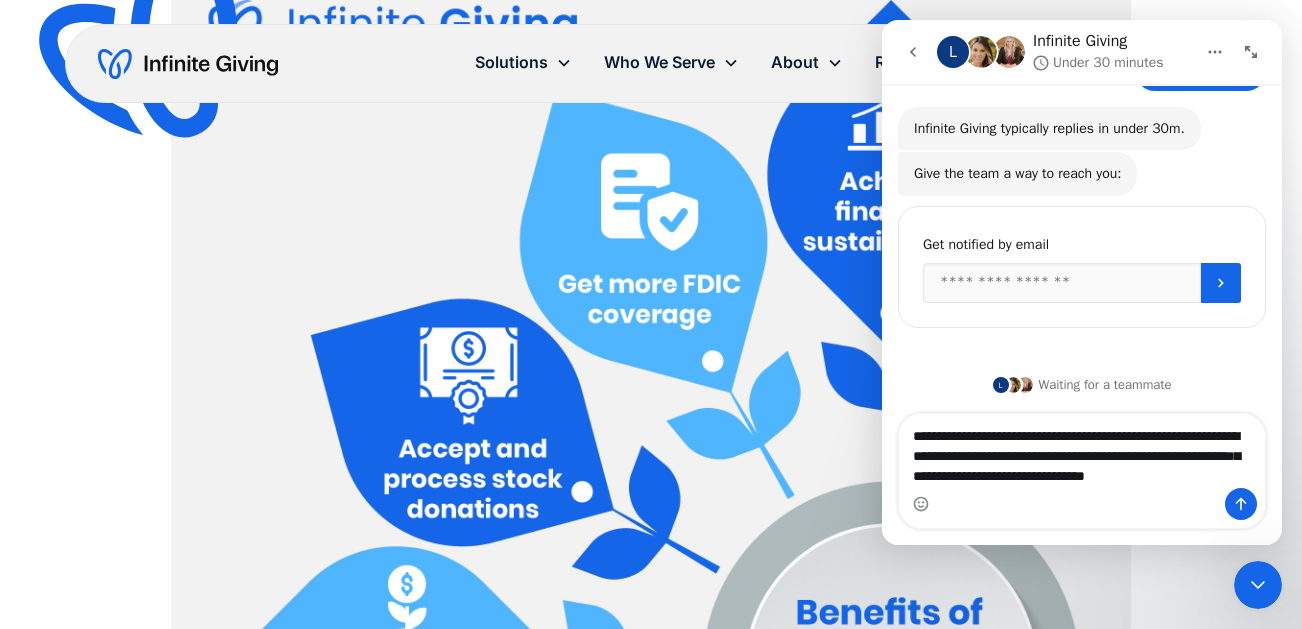 scroll, scrollTop: 138, scrollLeft: 0, axis: vertical 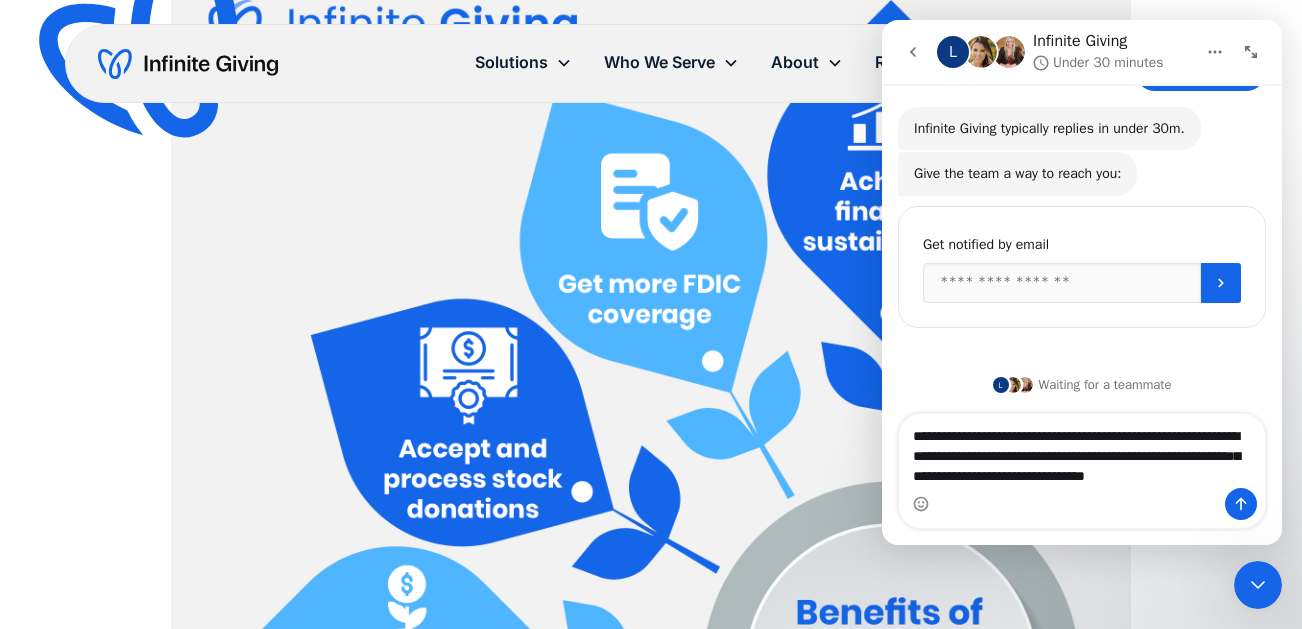 type on "**********" 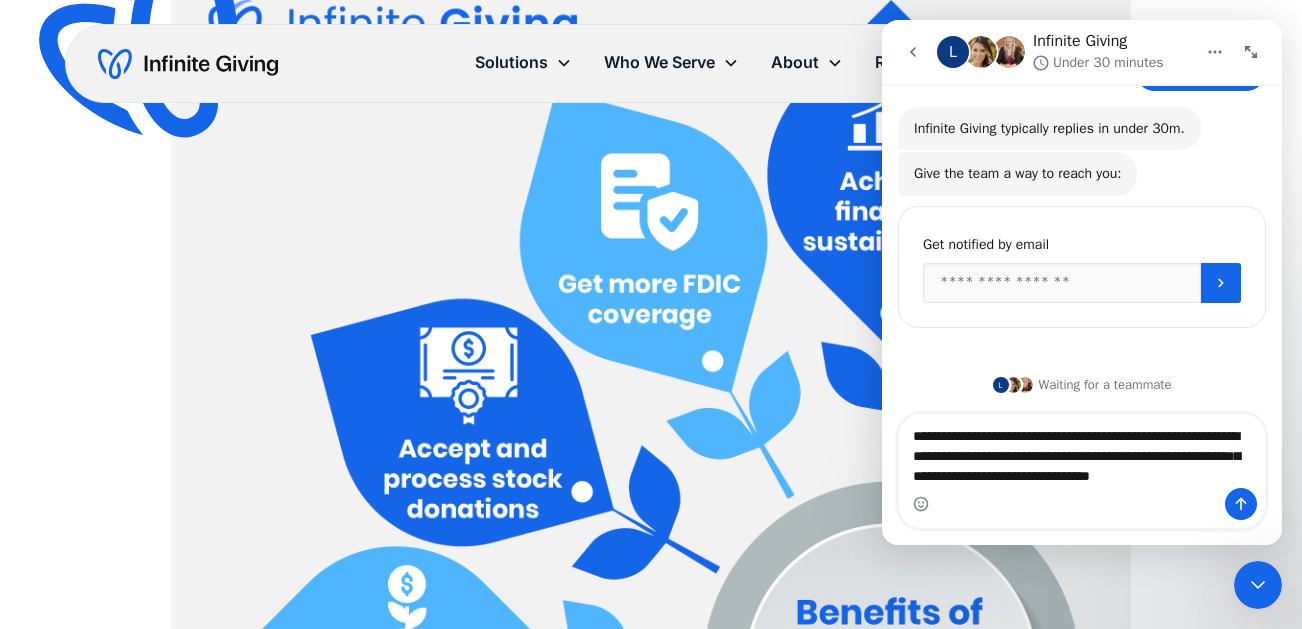 type 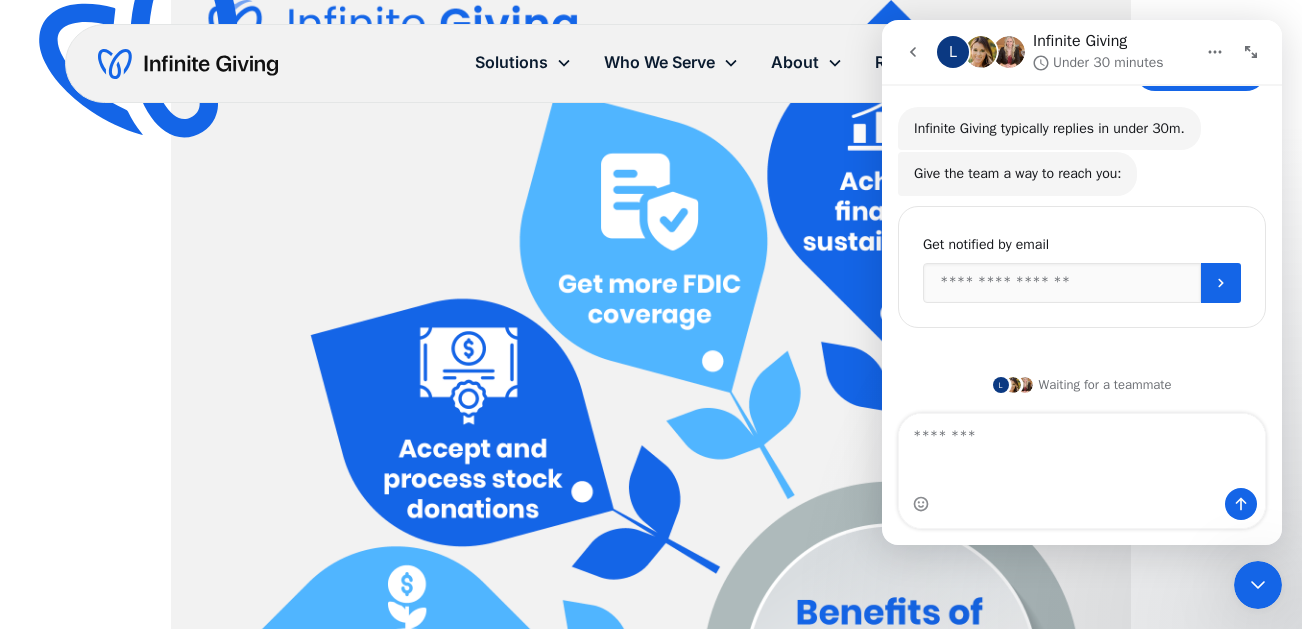 scroll, scrollTop: 197, scrollLeft: 0, axis: vertical 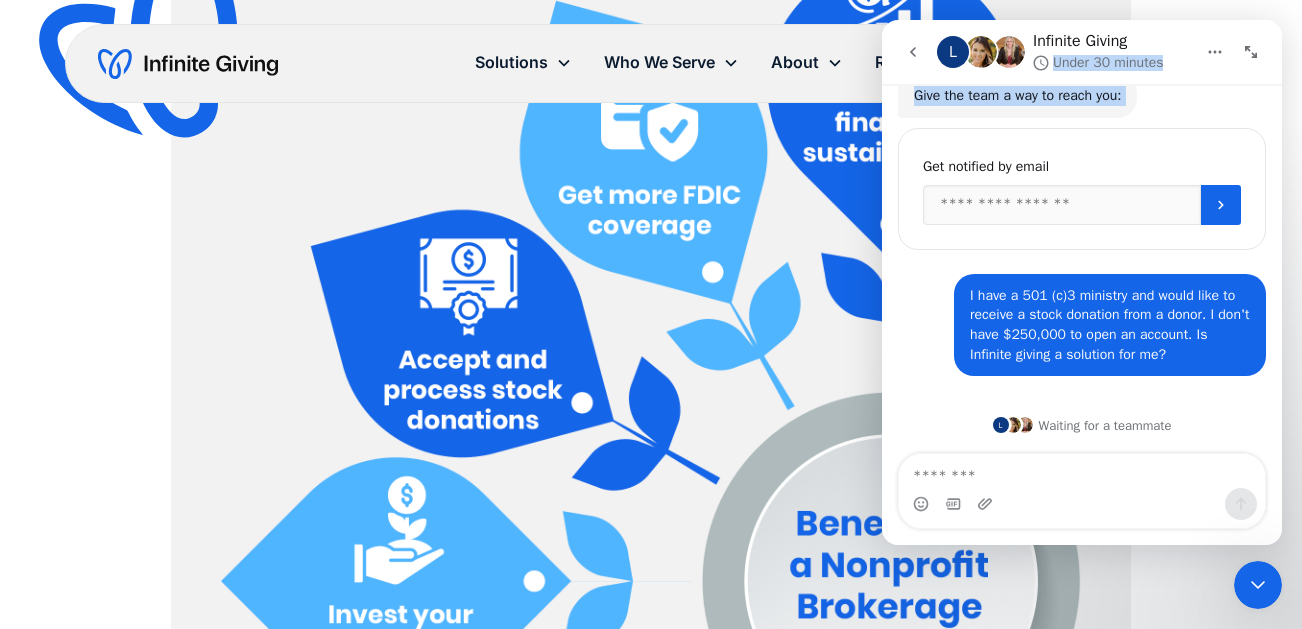 drag, startPoint x: 1177, startPoint y: 37, endPoint x: 443, endPoint y: 160, distance: 744.2345 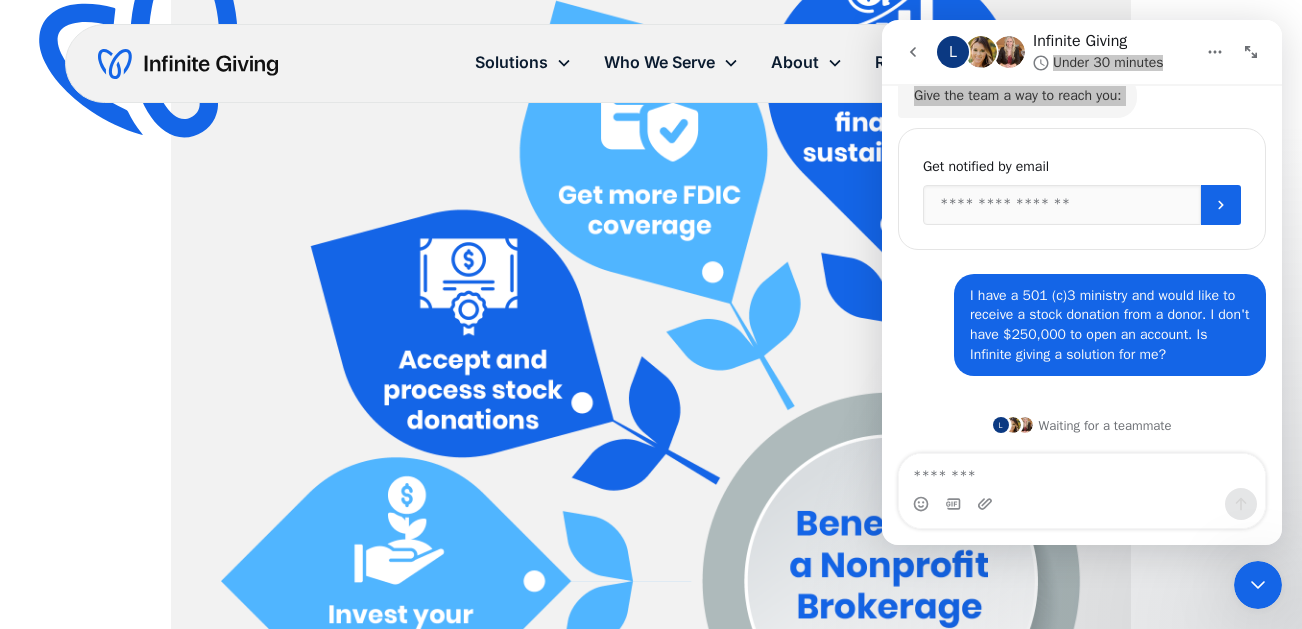click at bounding box center [651, 341] 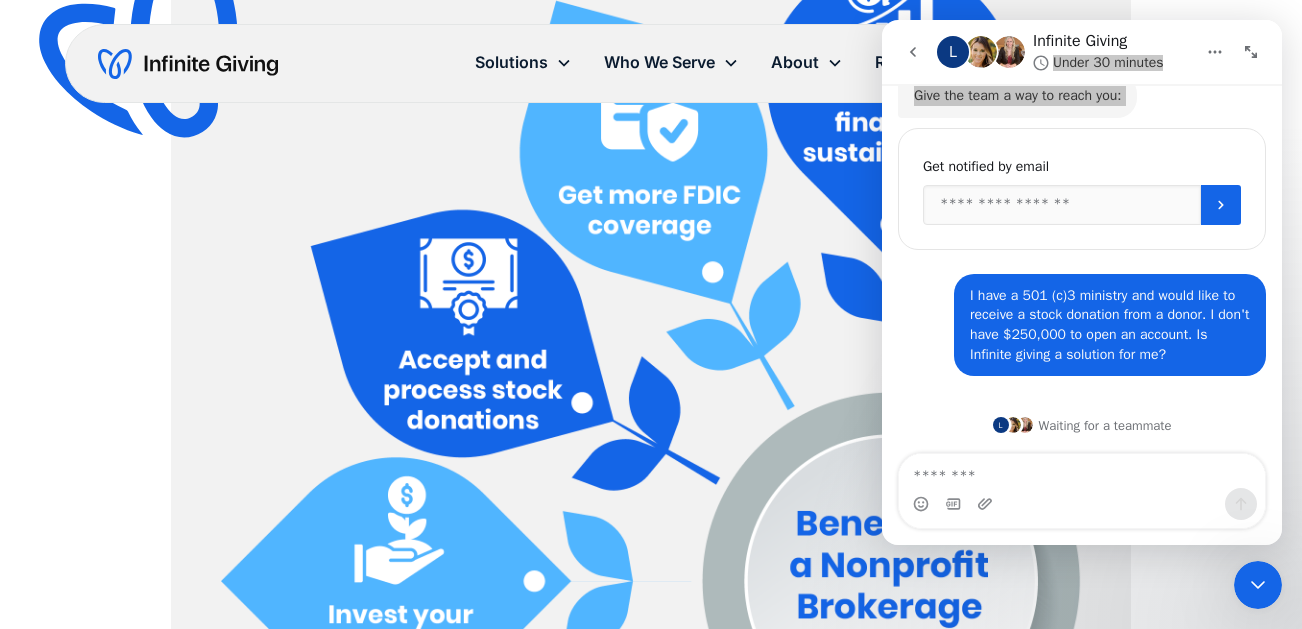 click at bounding box center [651, 341] 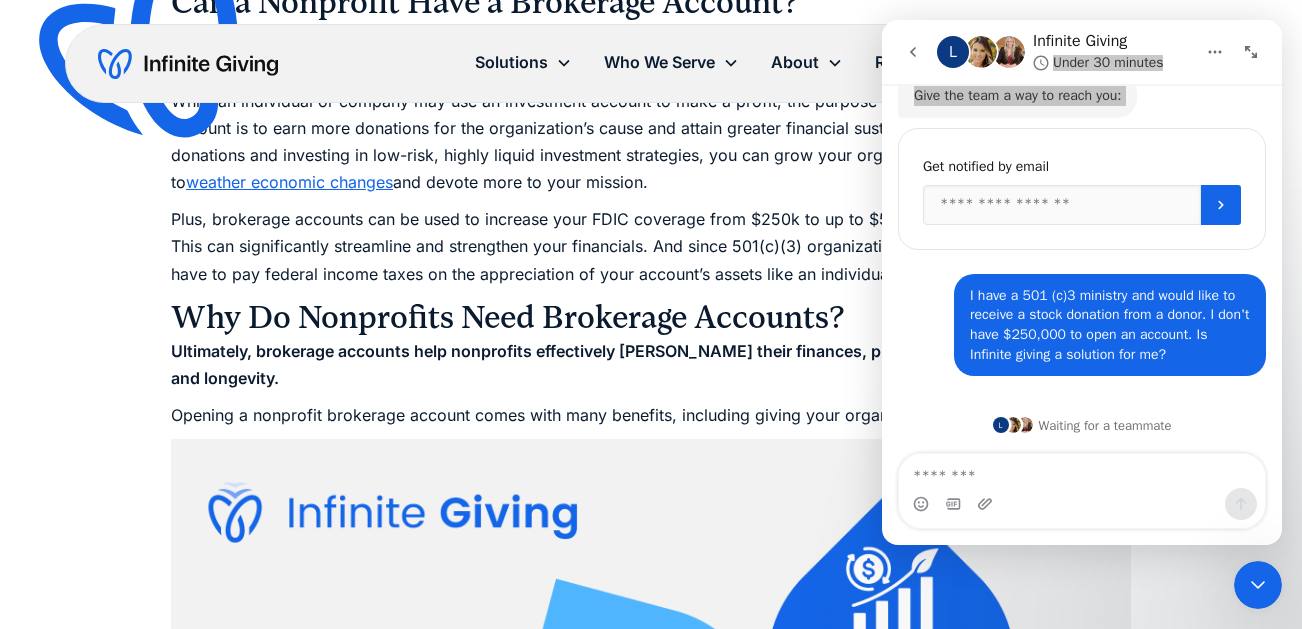 scroll, scrollTop: 2203, scrollLeft: 0, axis: vertical 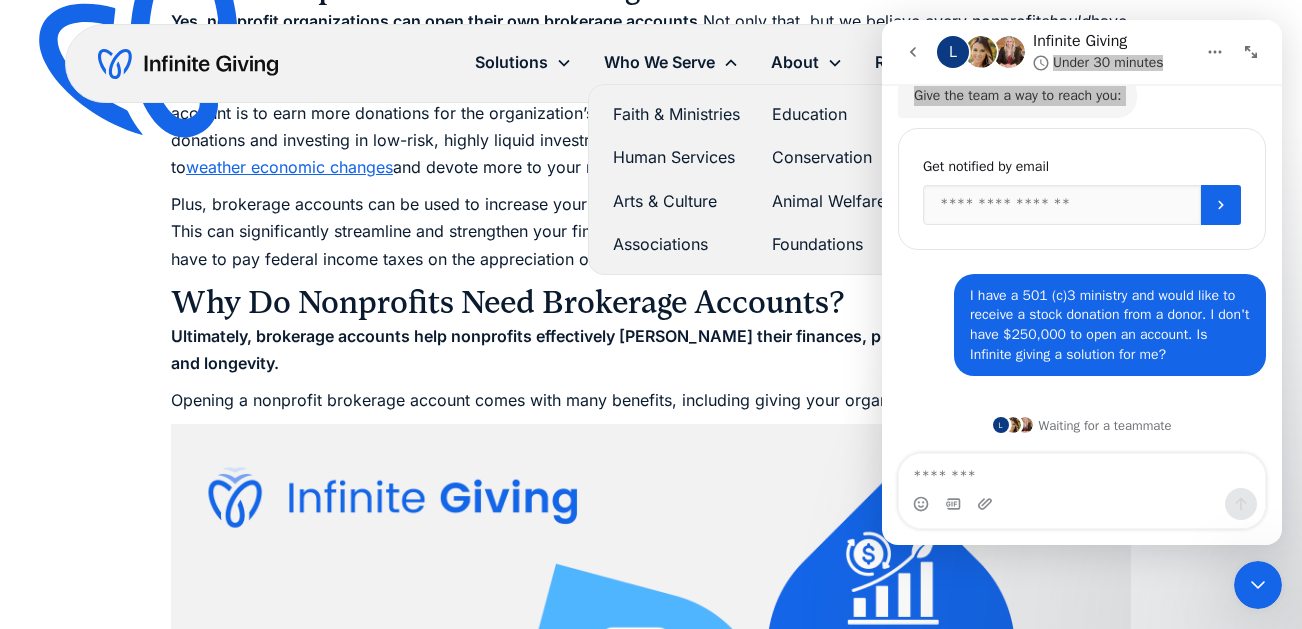 click on "Faith & Ministries" at bounding box center (676, 114) 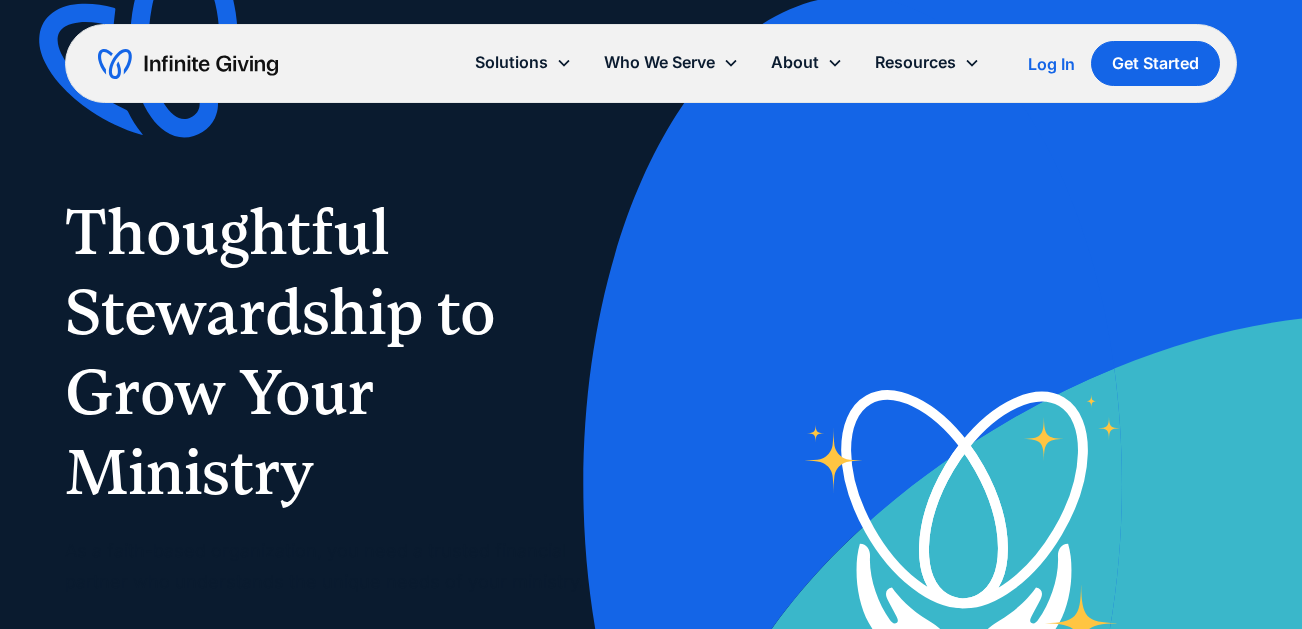 scroll, scrollTop: 0, scrollLeft: 0, axis: both 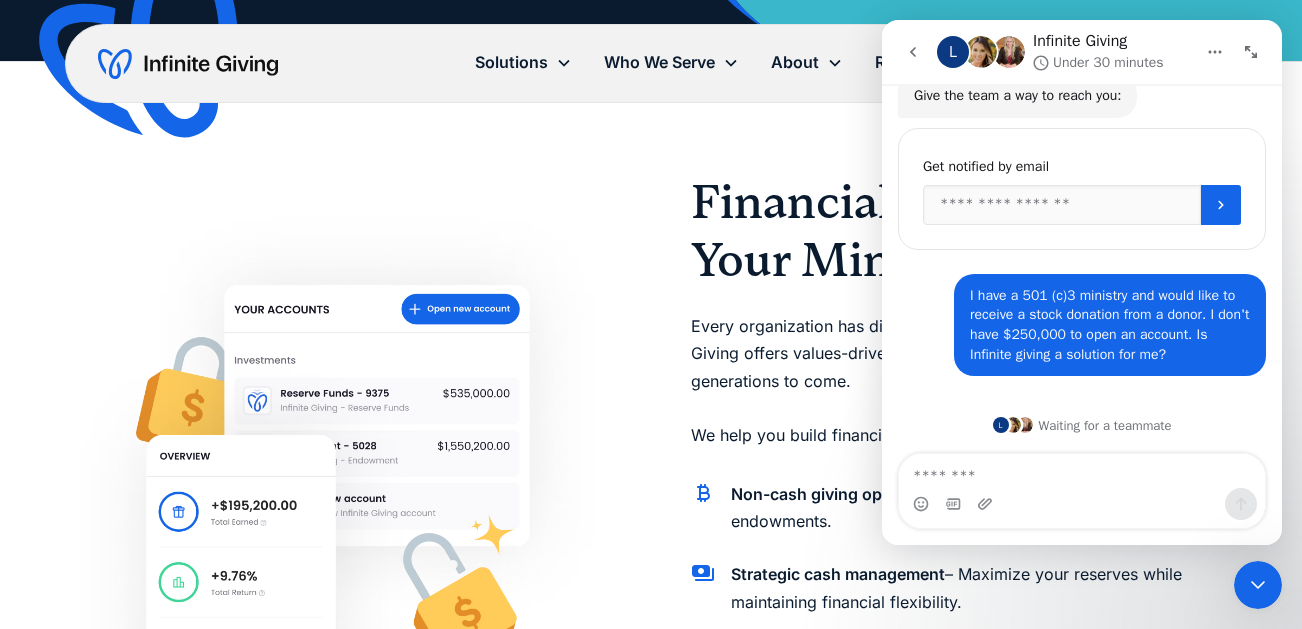 click 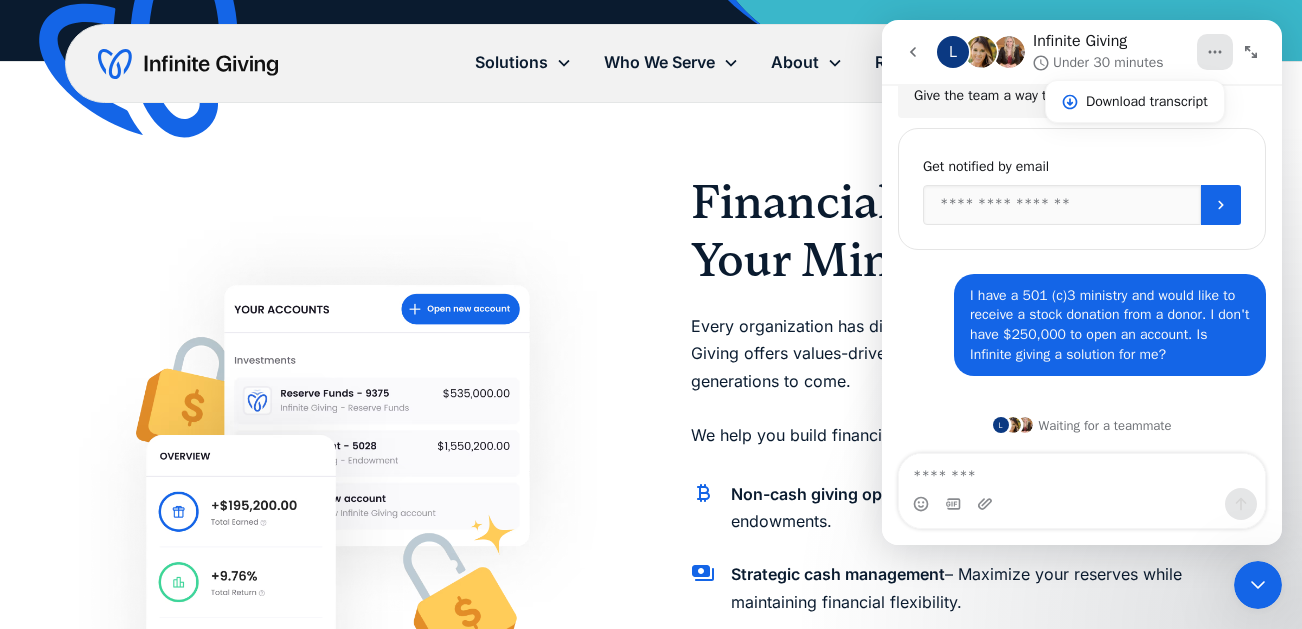 click on "Financial Stability for Your Ministry Every organization has different financial needs. That’s why Infinite Giving offers values-driven financial solutions to sustain your work for generations to come. We help you build financial security through: ‍ Non-cash giving options  – Accept stocks, crypto, DAF grants, and endowments. Strategic cash management  – Maximize your reserves while maintaining financial flexibility. Long-term growth  – Strengthen your ministry’s financial foundation so you can  serve with confidence. Learn More" at bounding box center (651, 430) 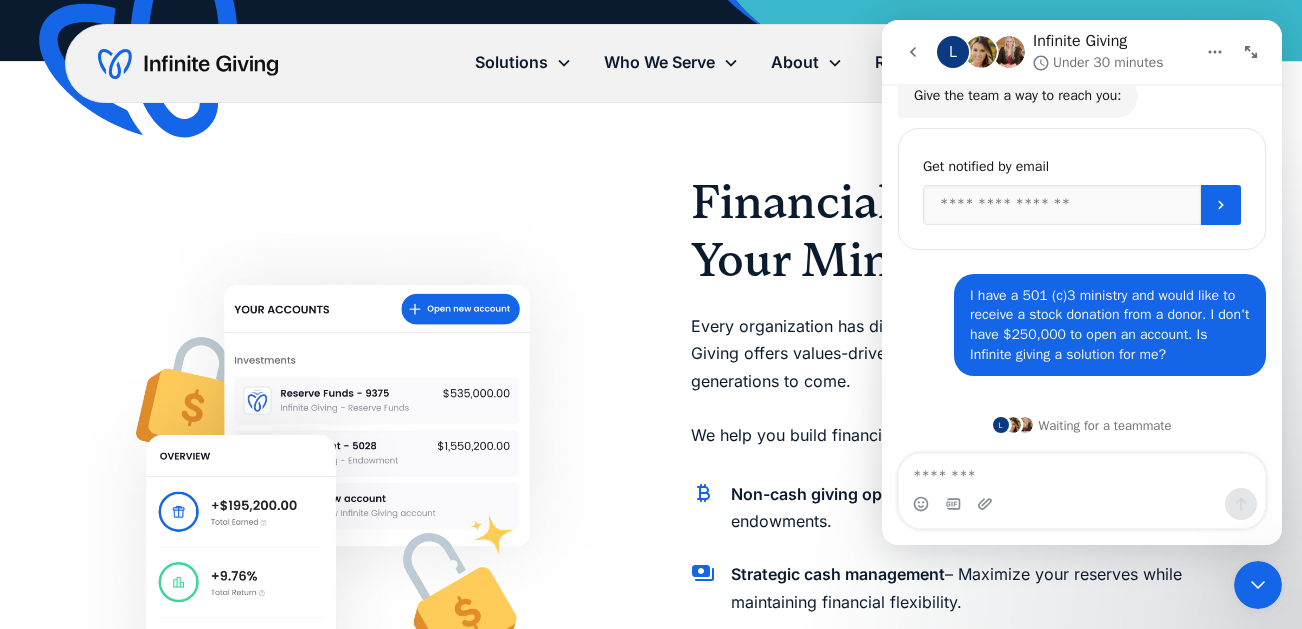 click on "L Infinite Giving Under 30 minutes" at bounding box center [1082, 52] 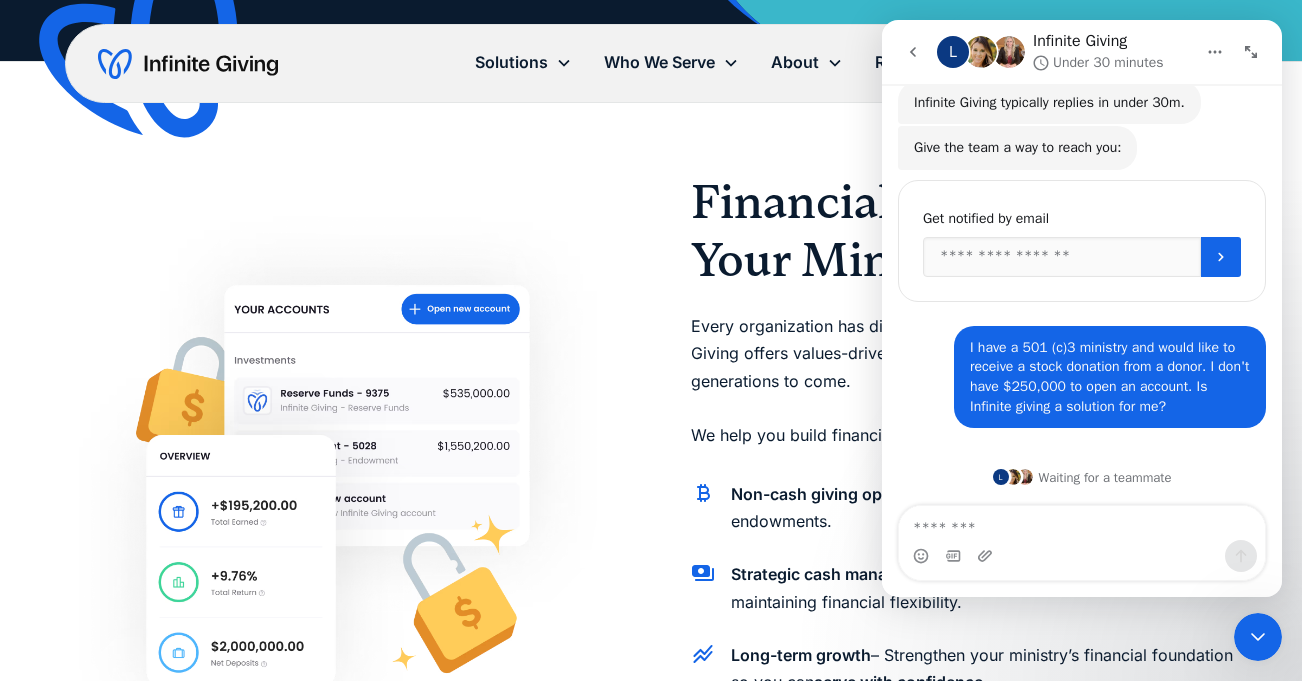 scroll, scrollTop: 145, scrollLeft: 0, axis: vertical 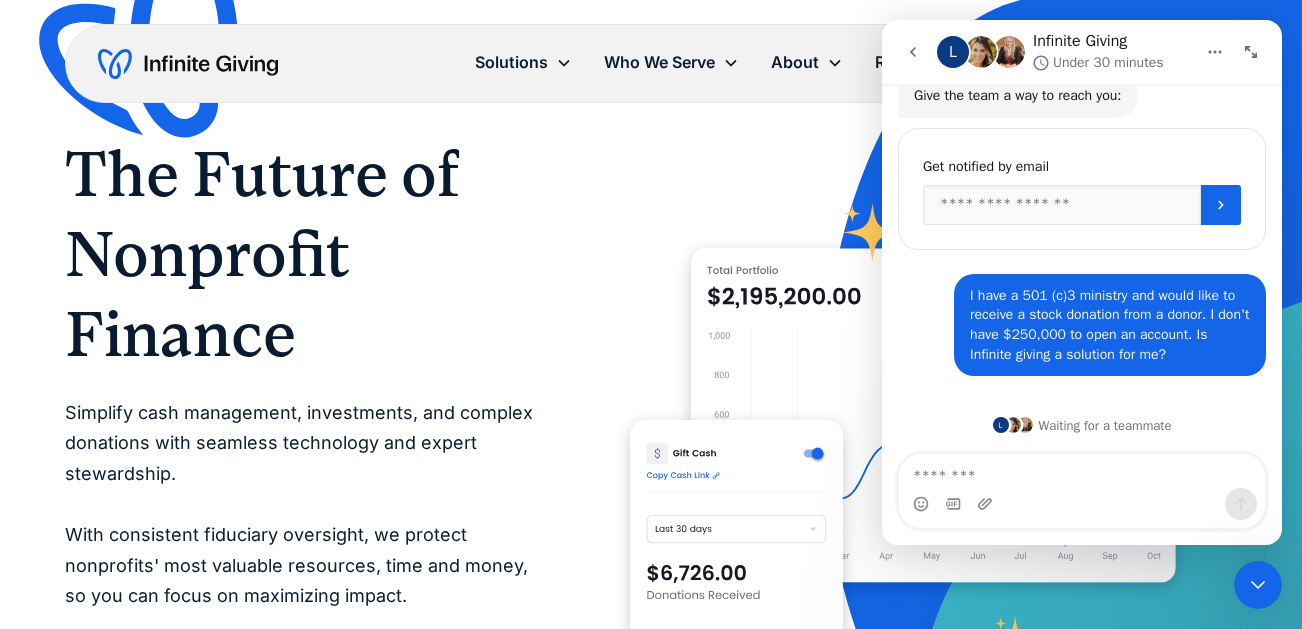 click 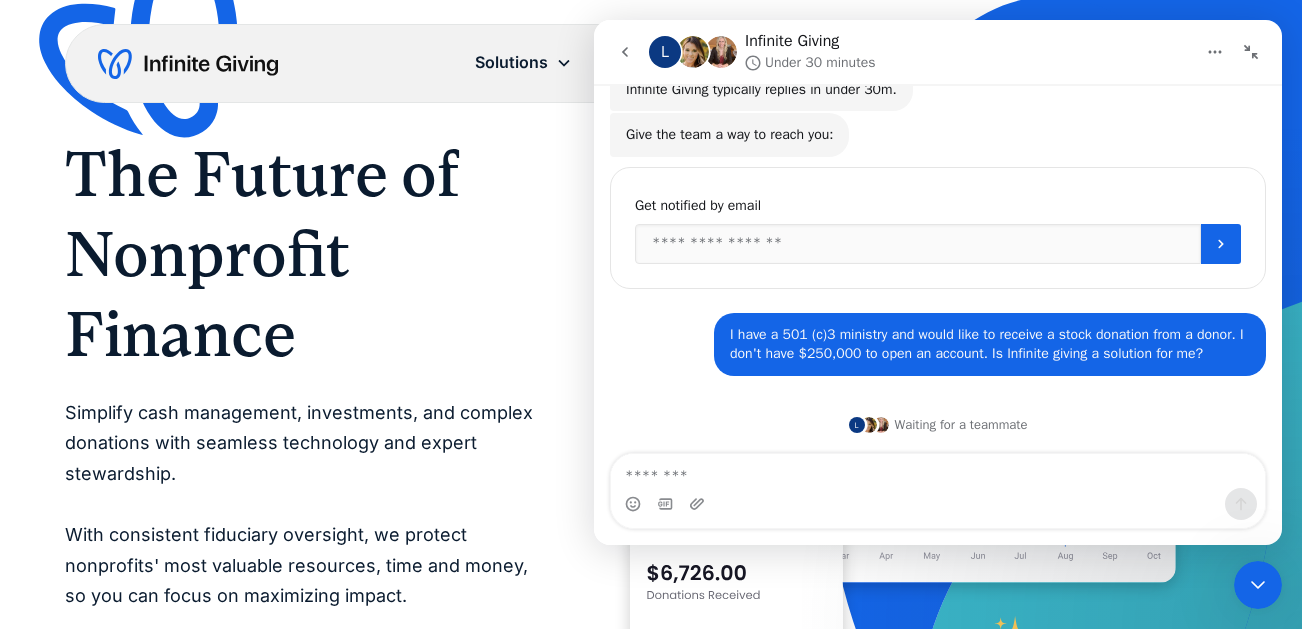 click 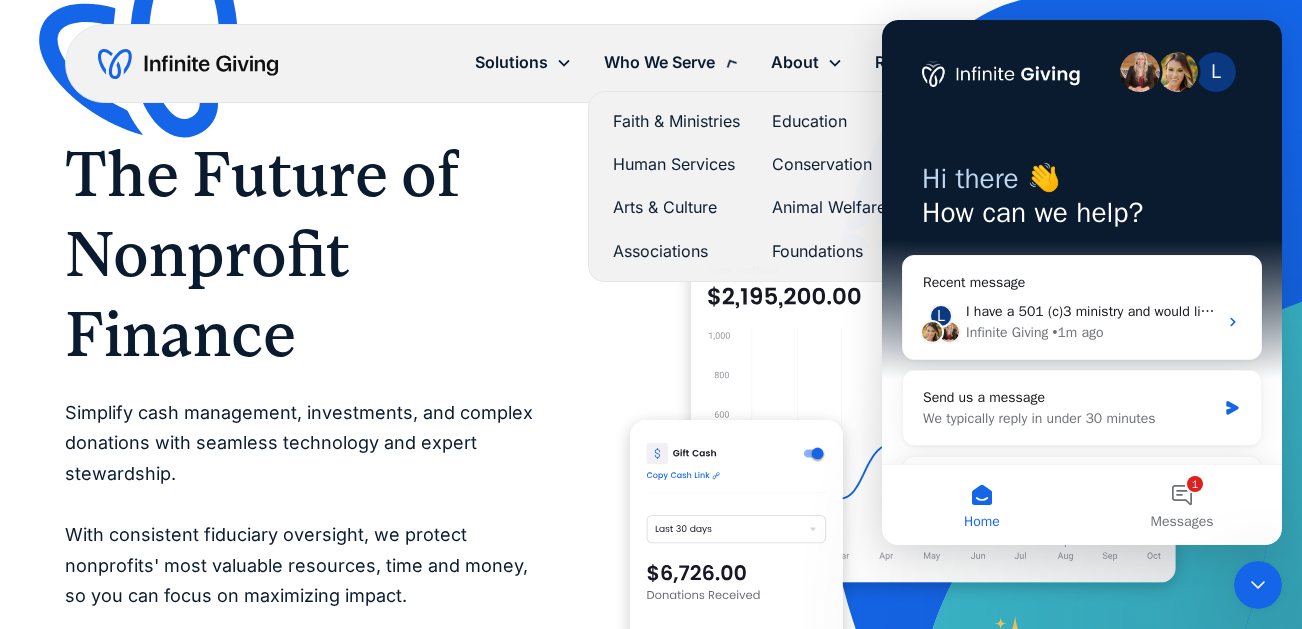 scroll, scrollTop: 0, scrollLeft: 0, axis: both 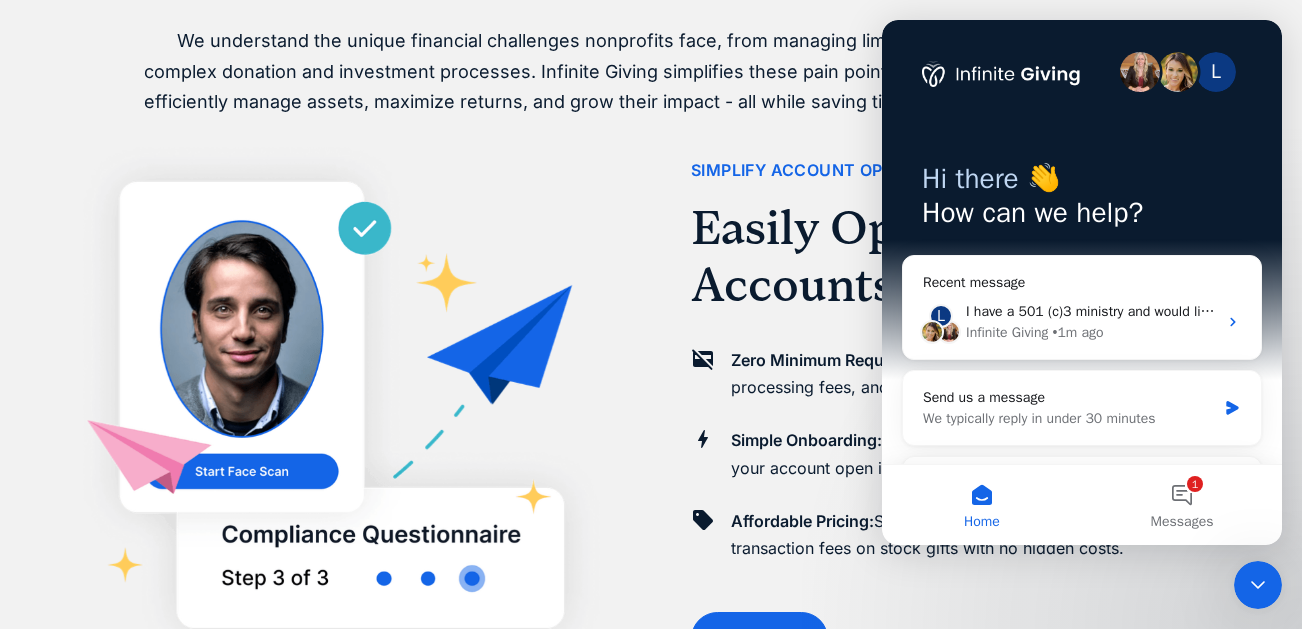 click on "L Hi there 👋 How can we help?" at bounding box center [1082, 200] 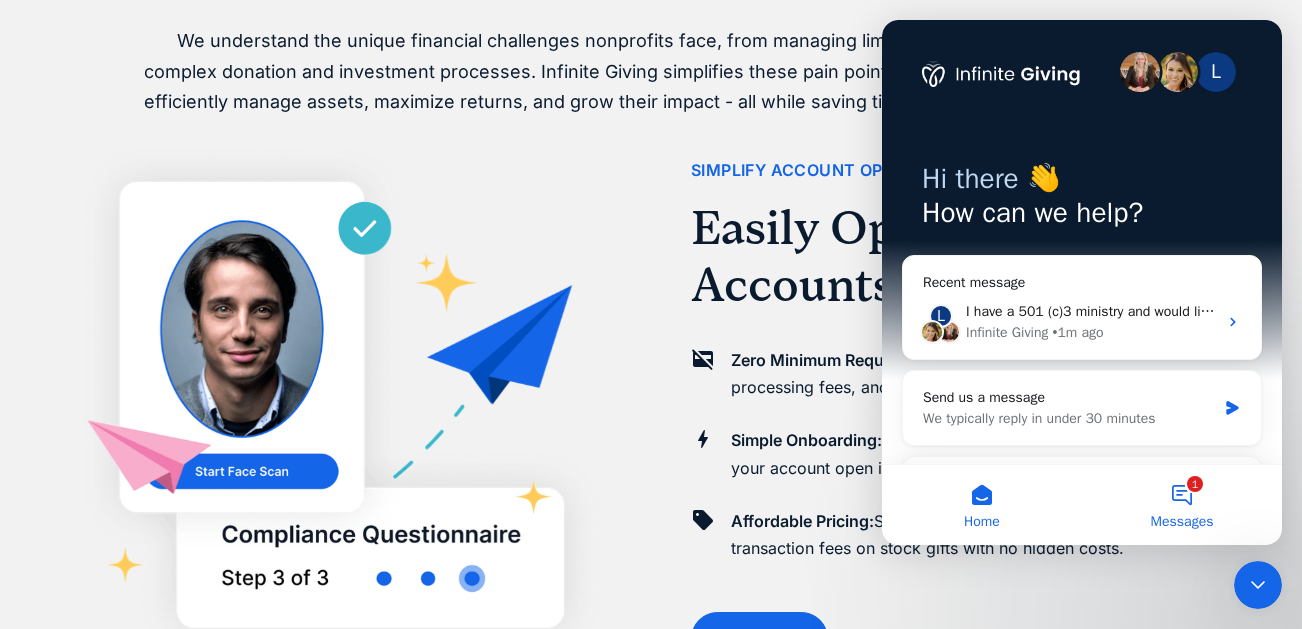 click on "1 Messages" at bounding box center (1182, 505) 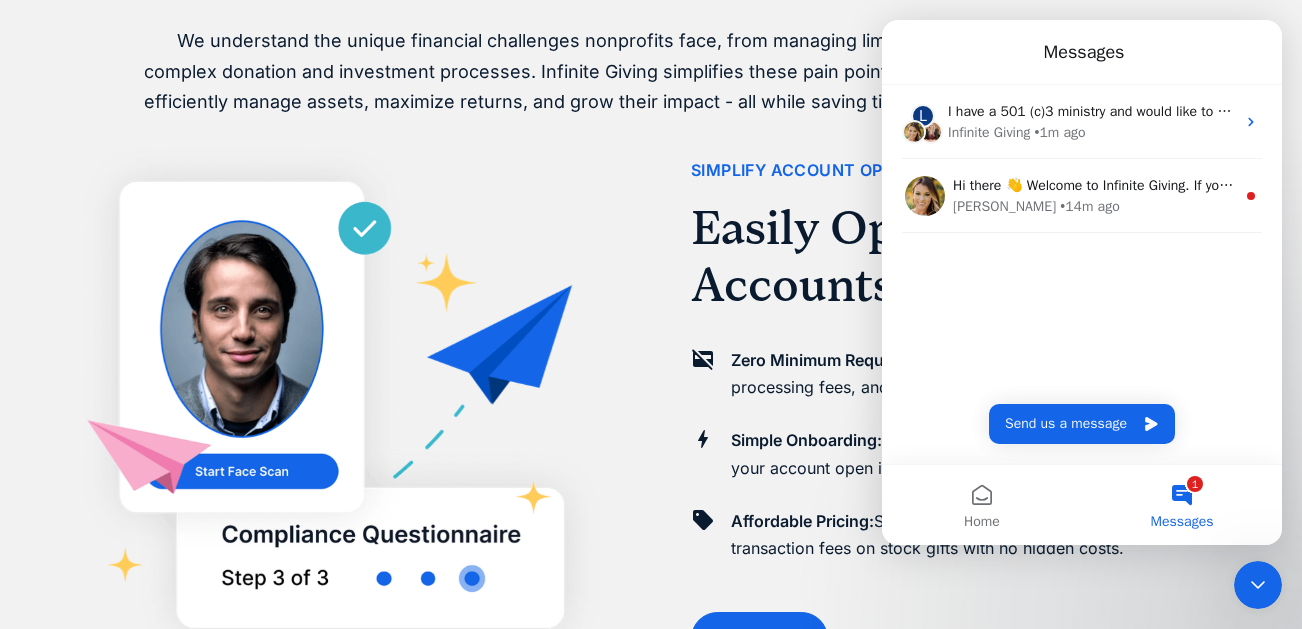 click at bounding box center (338, 411) 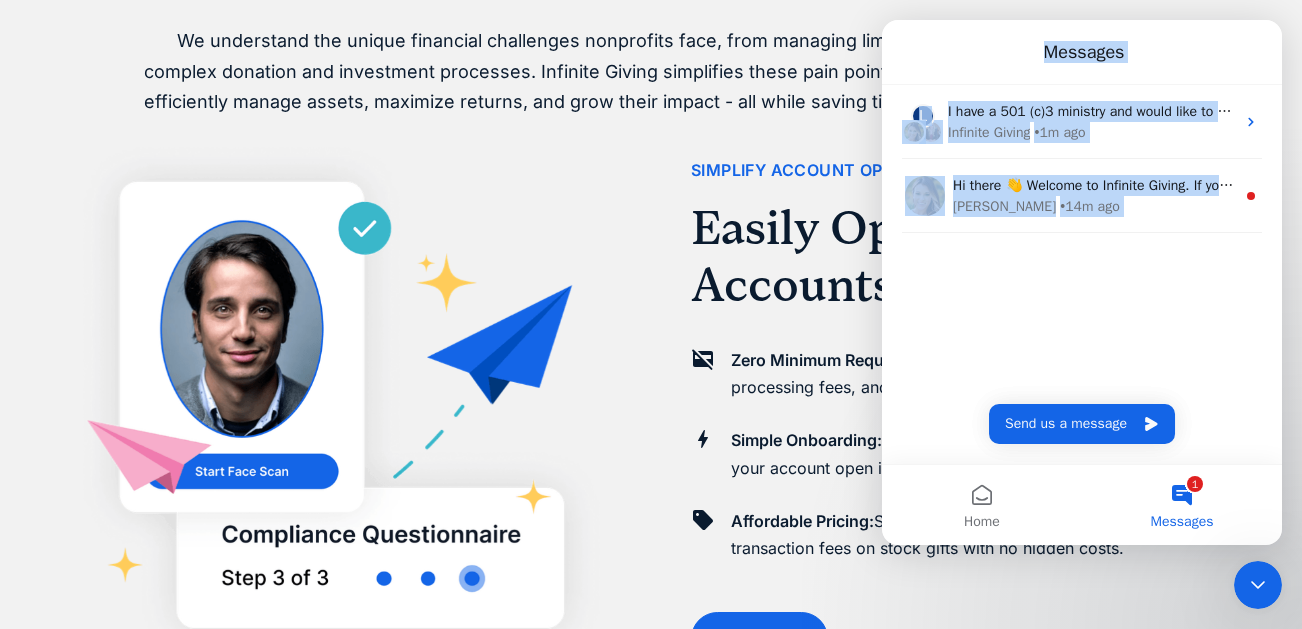 drag, startPoint x: 960, startPoint y: 39, endPoint x: 774, endPoint y: 492, distance: 489.69888 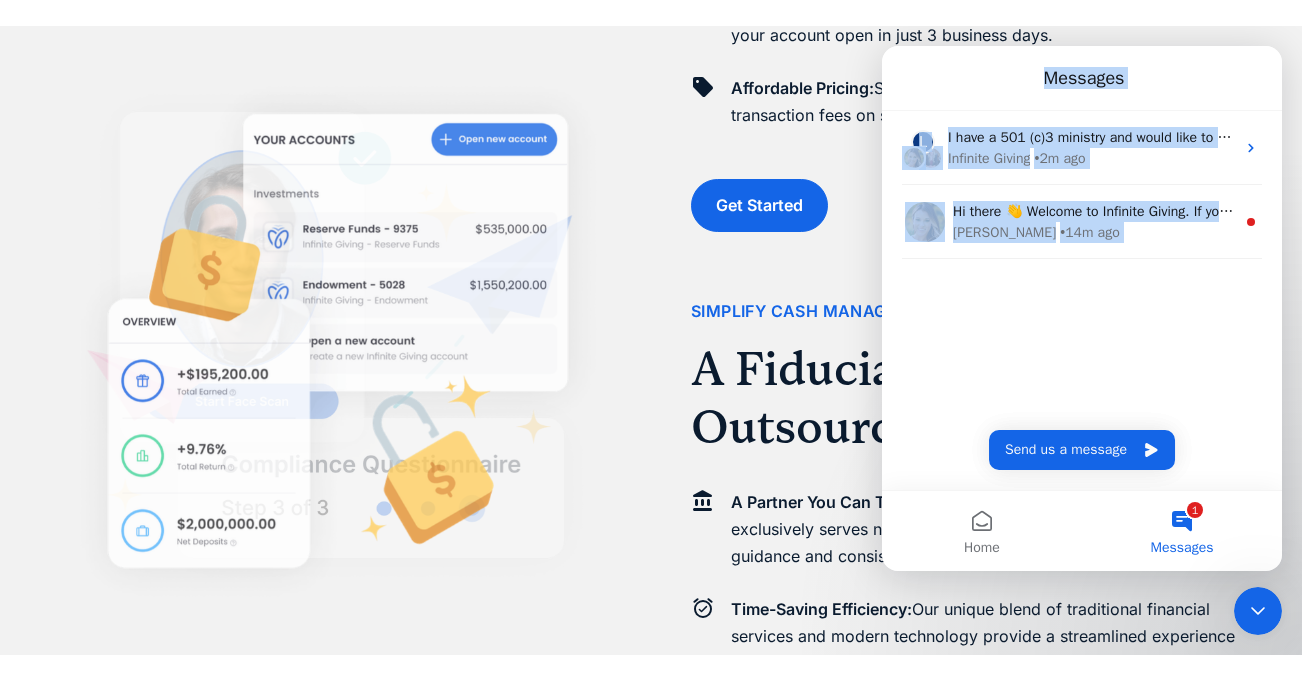 scroll, scrollTop: 1711, scrollLeft: 0, axis: vertical 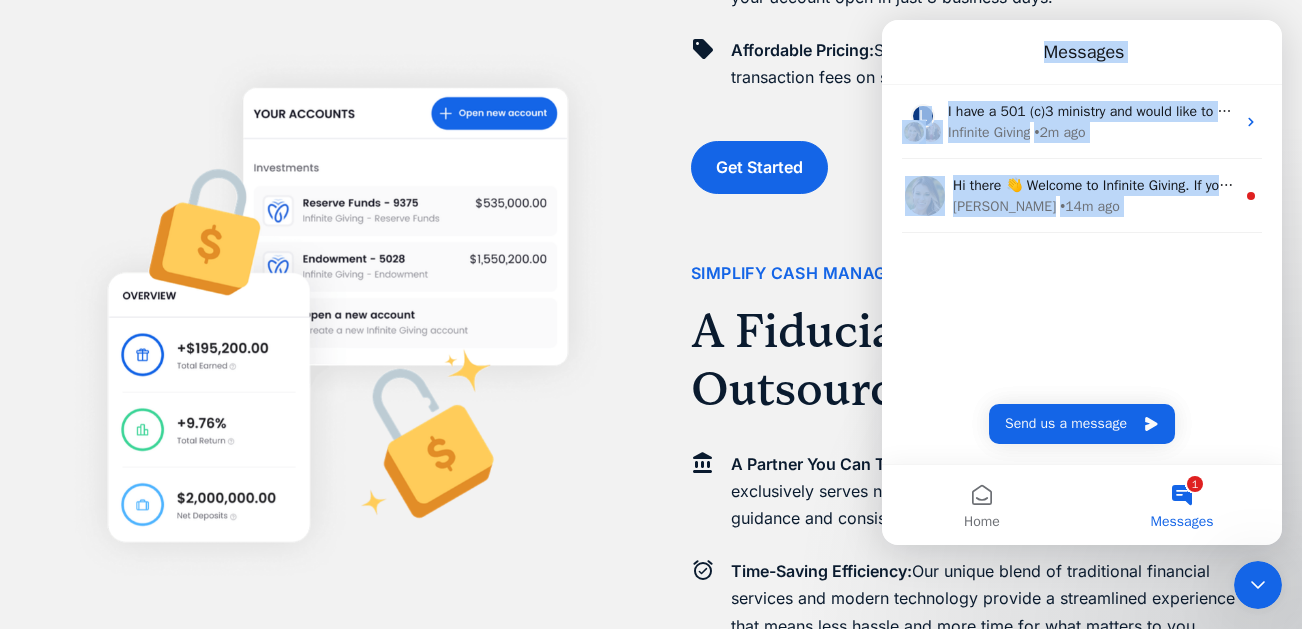 click on "Messages" at bounding box center (1082, 52) 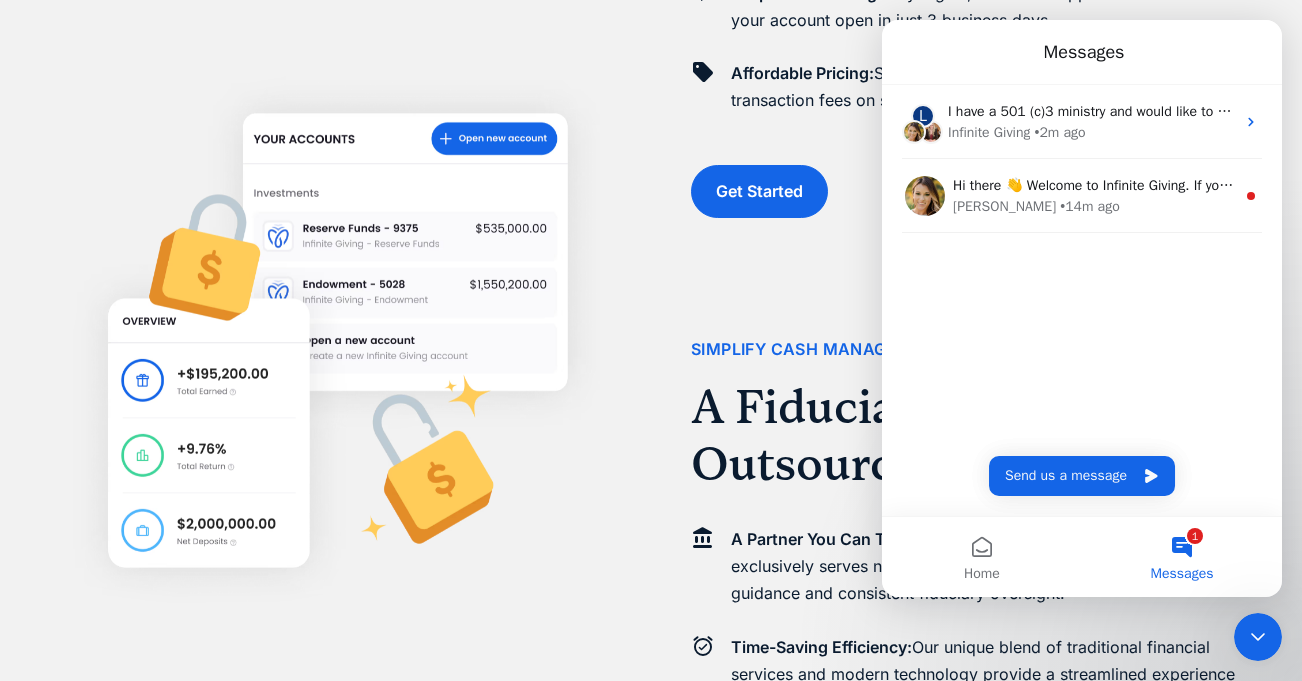 click on "Messages" at bounding box center (1082, 52) 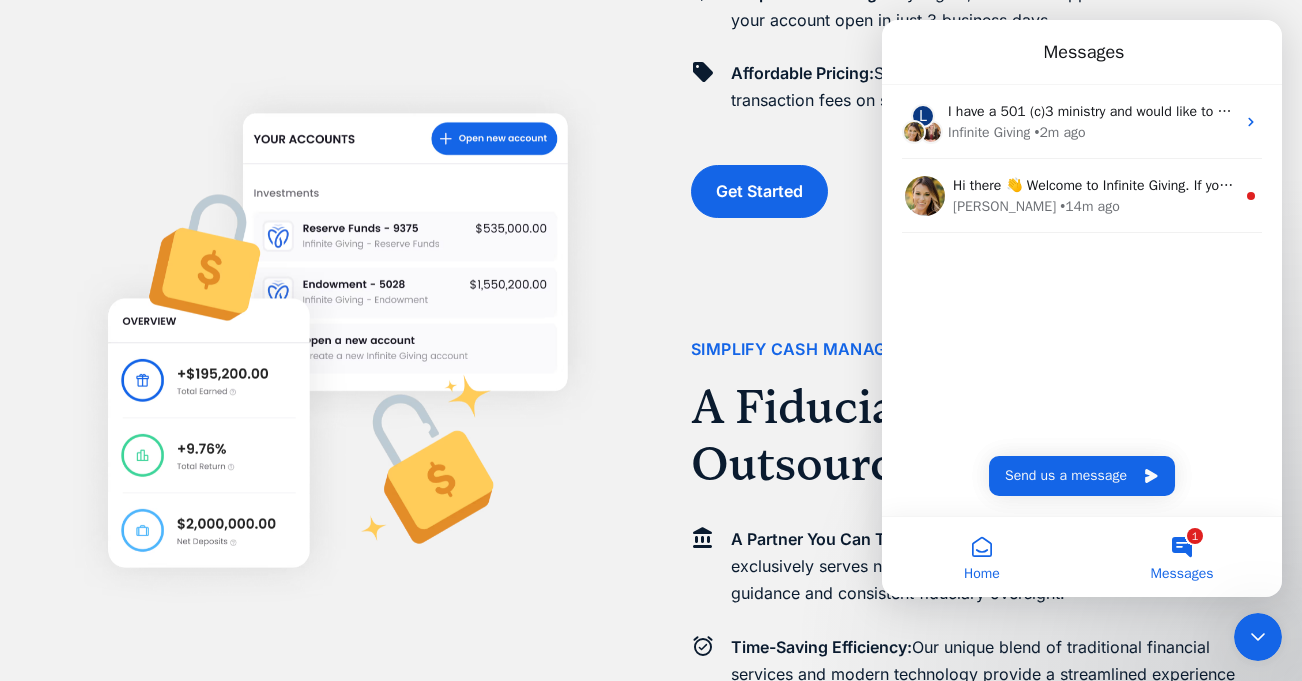 click on "Home" at bounding box center [982, 574] 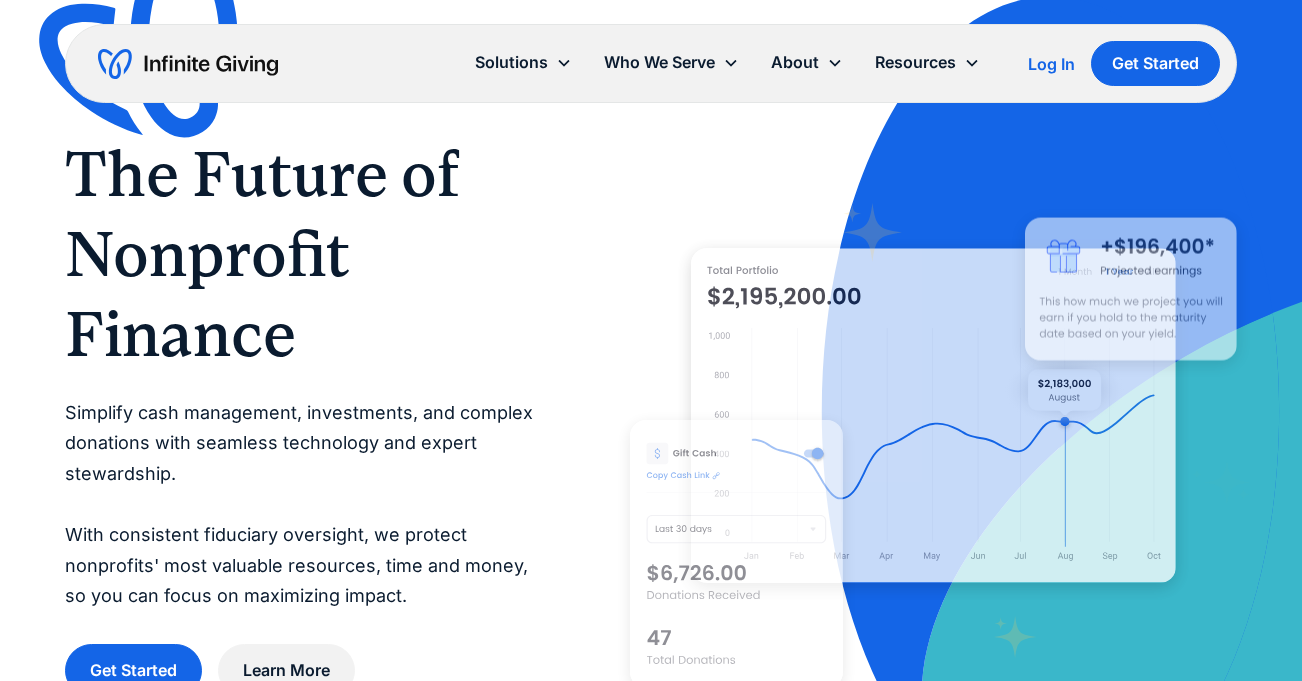 scroll, scrollTop: 0, scrollLeft: 0, axis: both 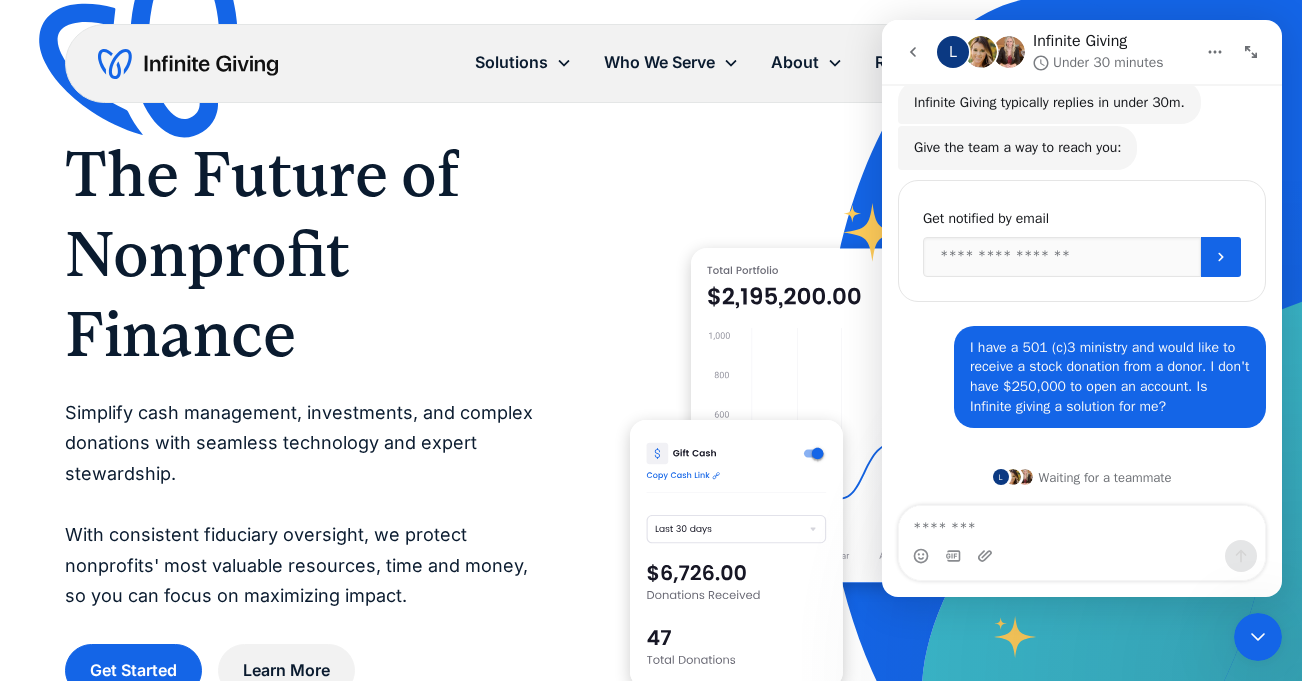 click 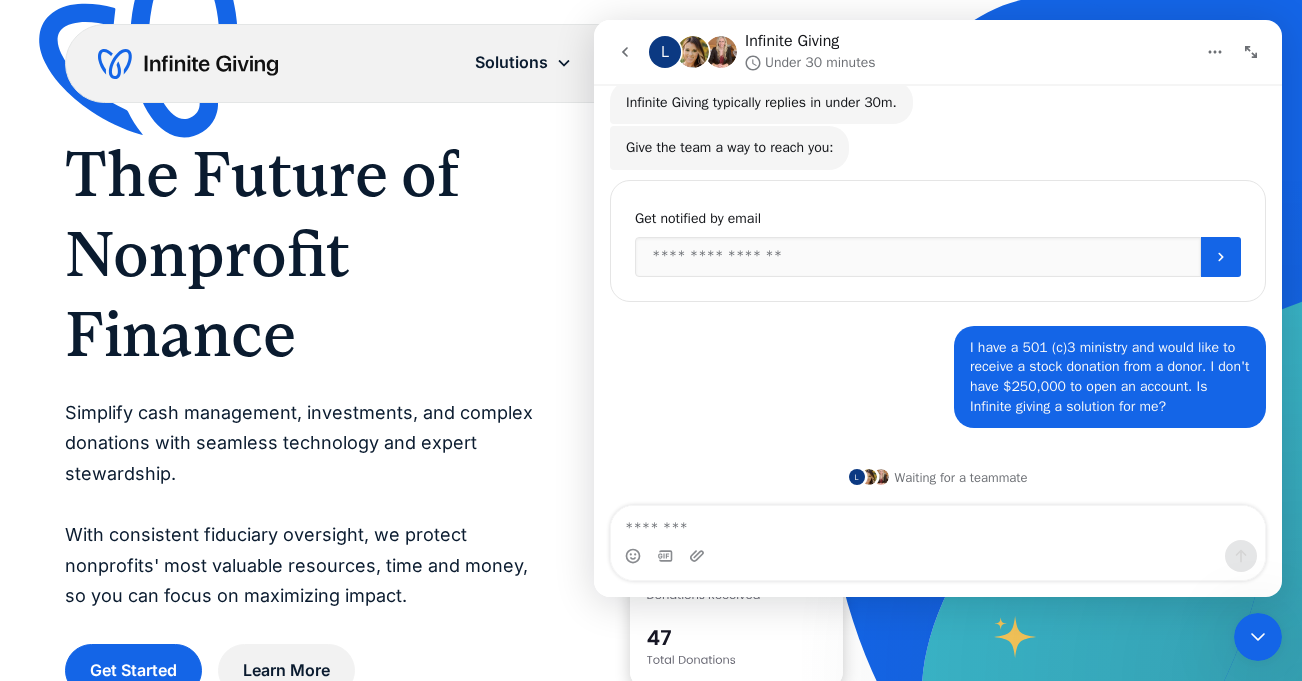 scroll, scrollTop: 106, scrollLeft: 0, axis: vertical 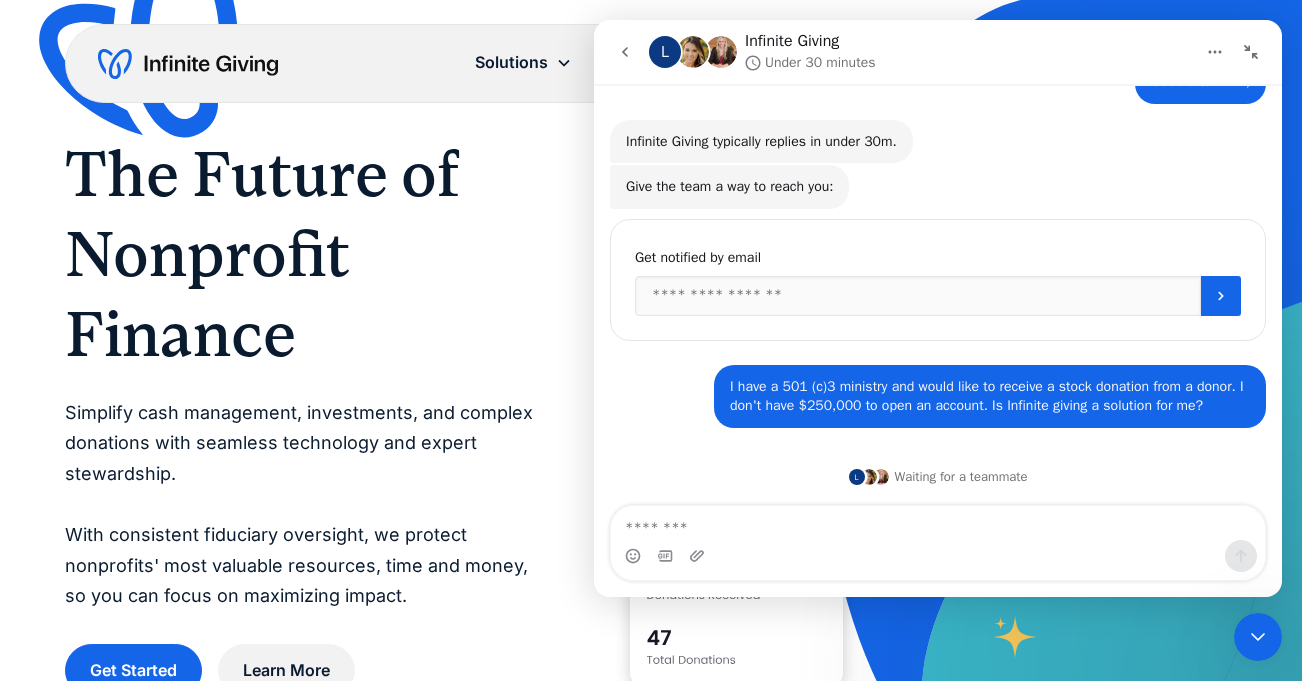 click 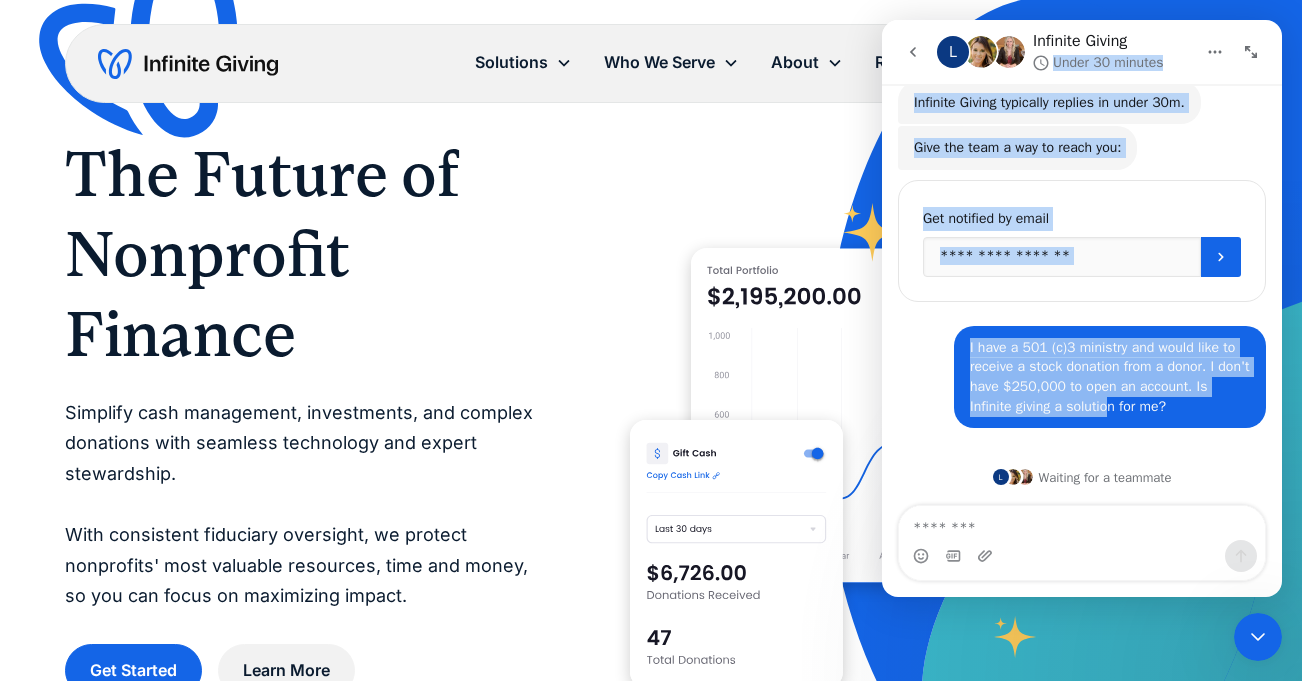 drag, startPoint x: 1162, startPoint y: 41, endPoint x: 1129, endPoint y: 410, distance: 370.47266 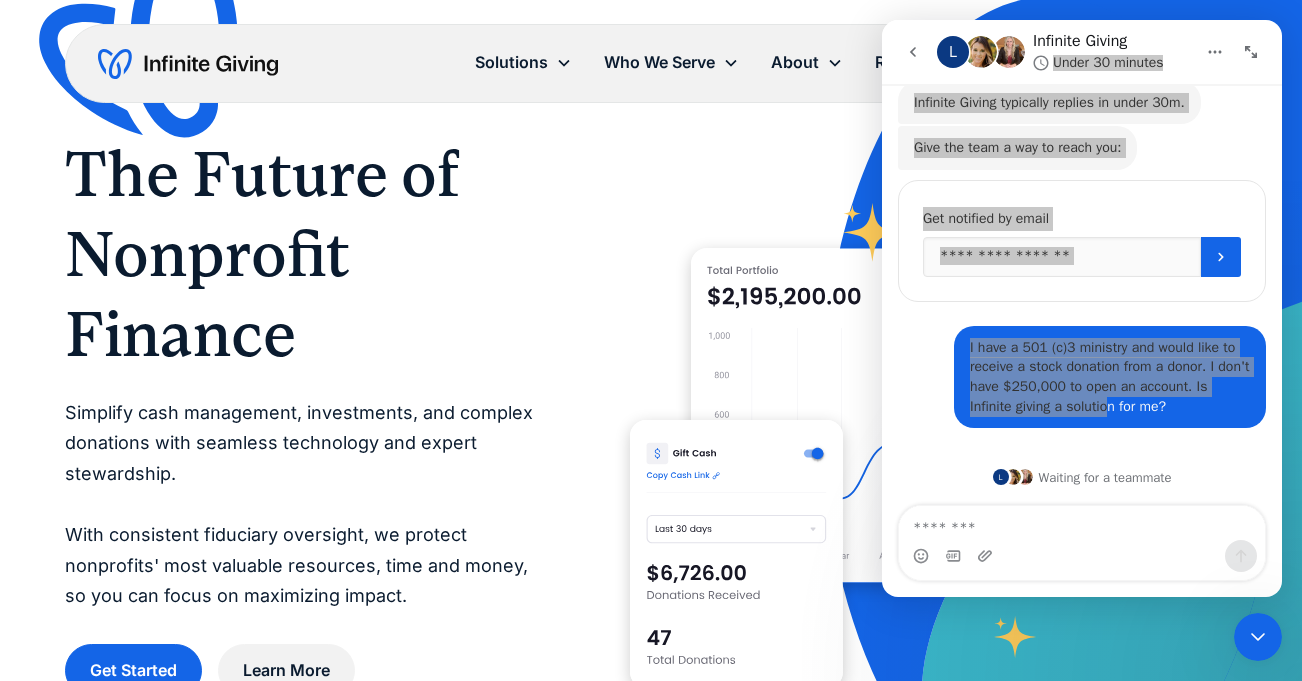 click at bounding box center [933, 415] 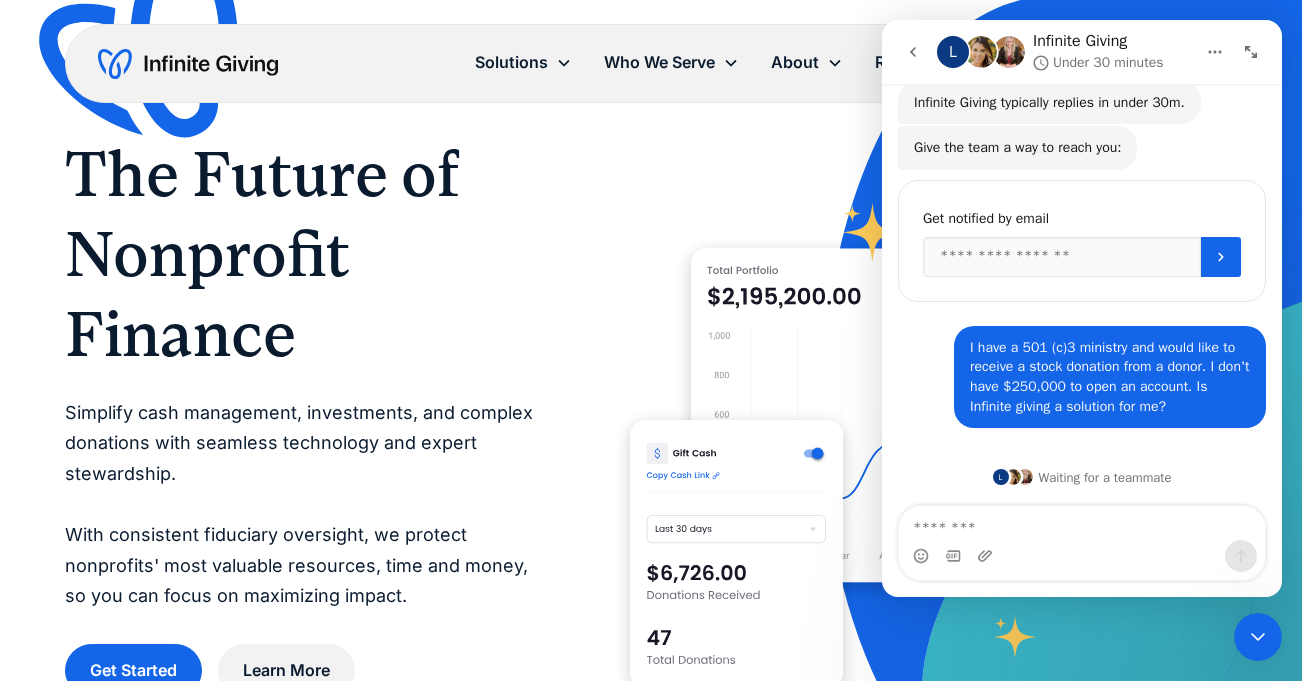 drag, startPoint x: 914, startPoint y: 408, endPoint x: 876, endPoint y: 363, distance: 58.898216 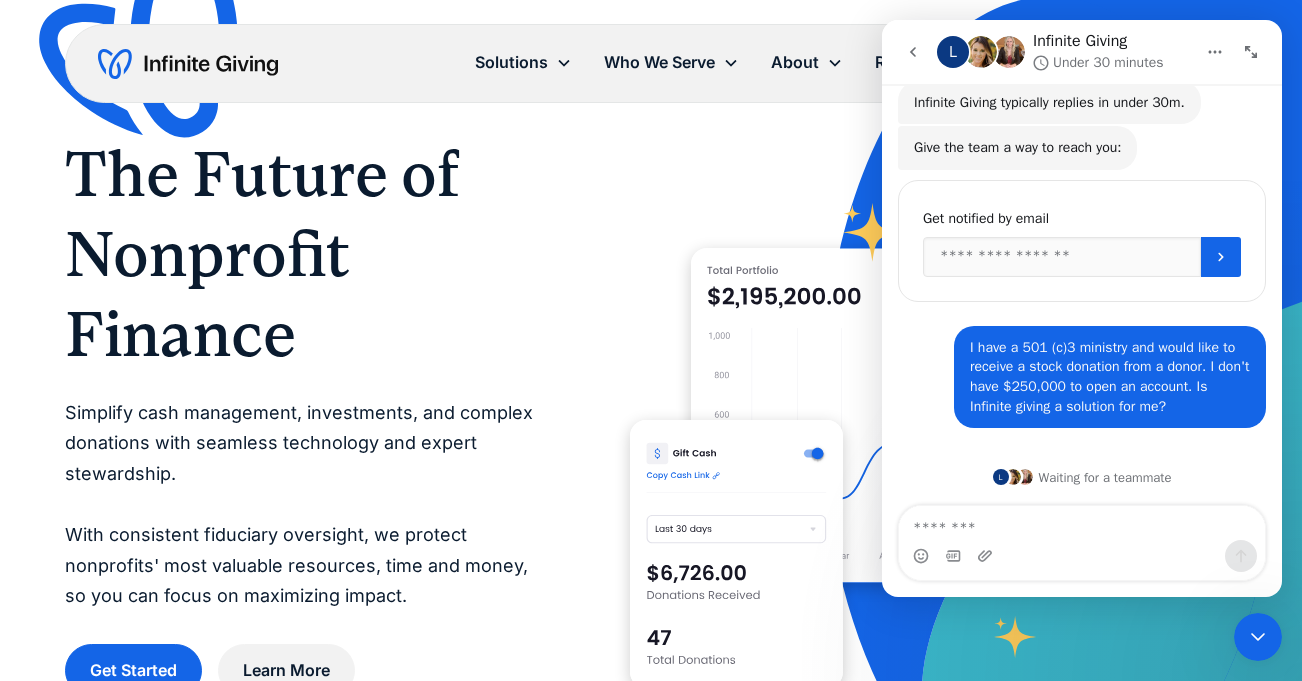 click on "The Future of Nonprofit Finance" at bounding box center [307, 254] 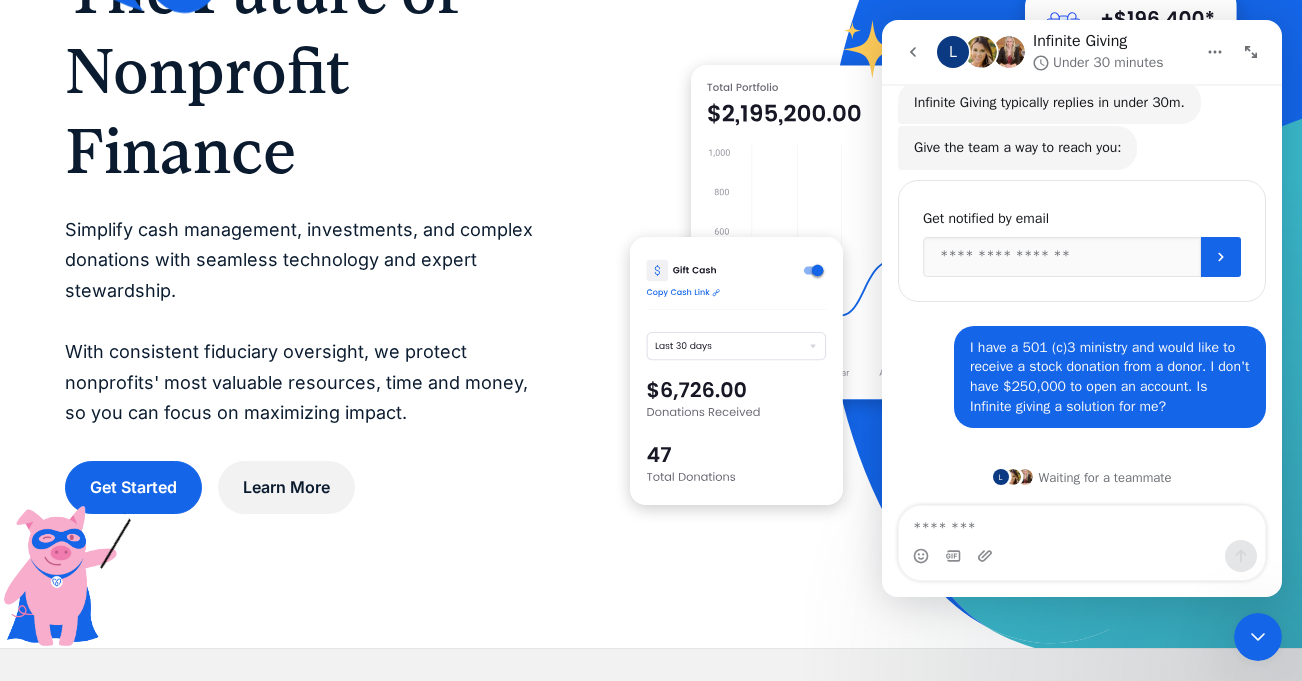 scroll, scrollTop: 0, scrollLeft: 0, axis: both 